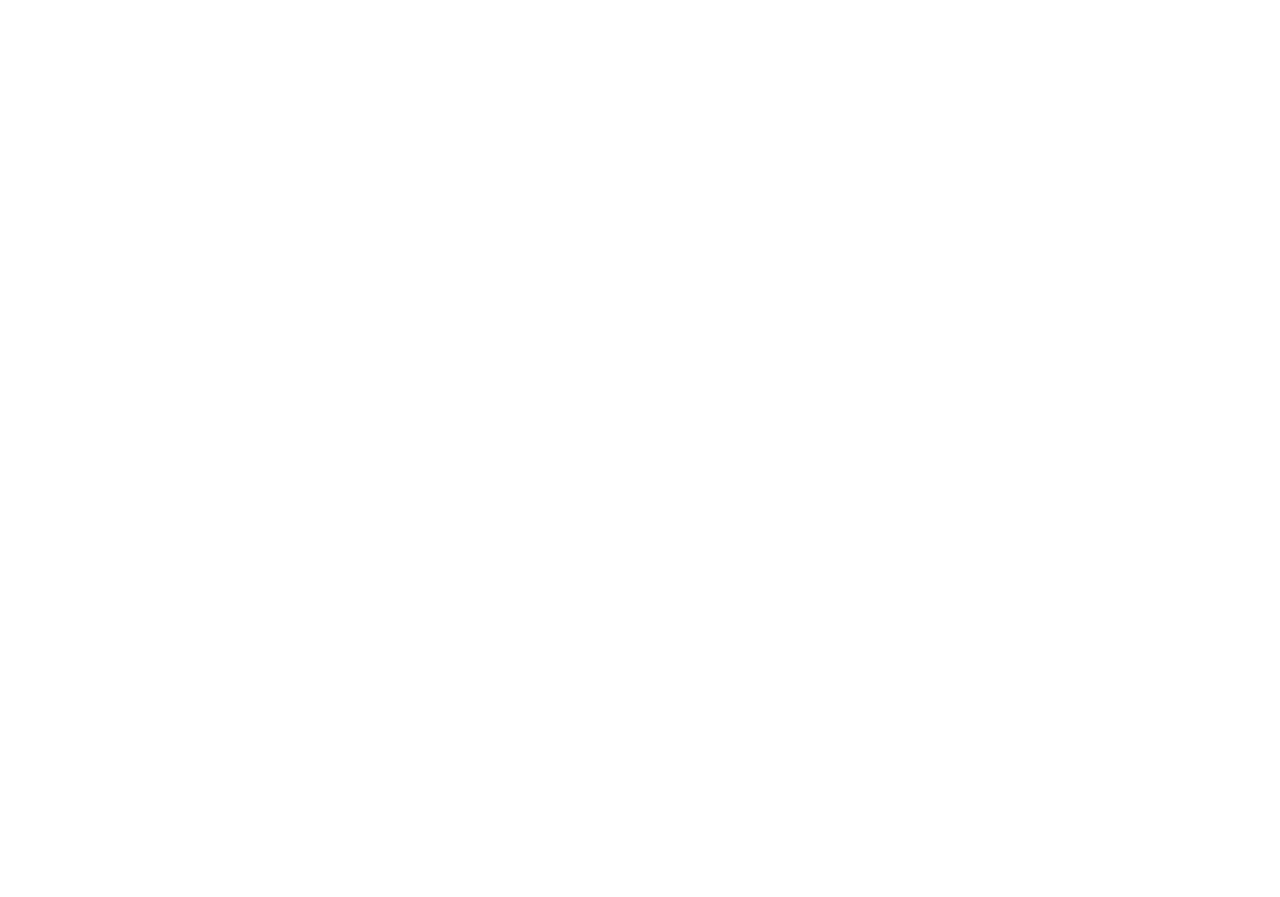 scroll, scrollTop: 0, scrollLeft: 0, axis: both 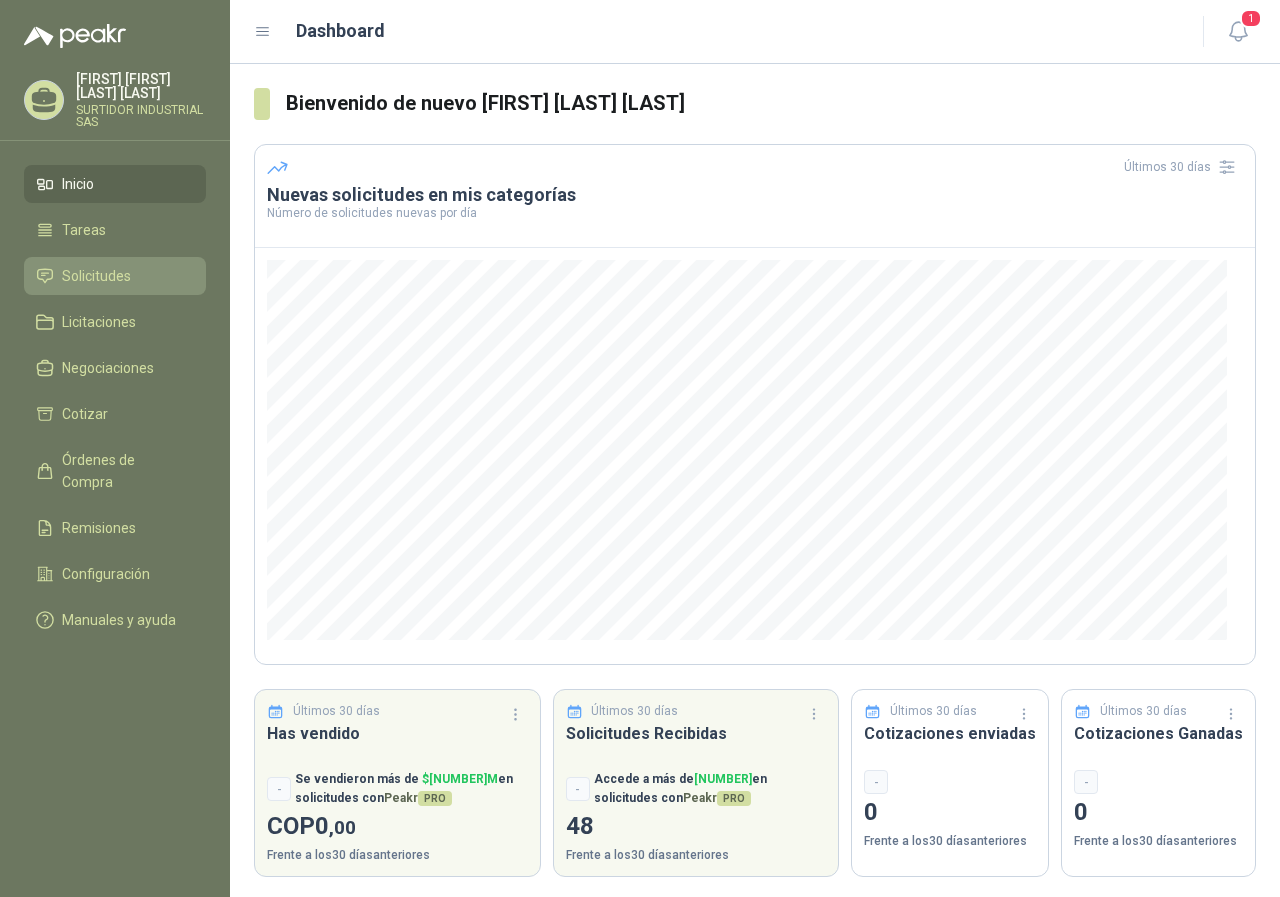 click on "Solicitudes" at bounding box center [115, 276] 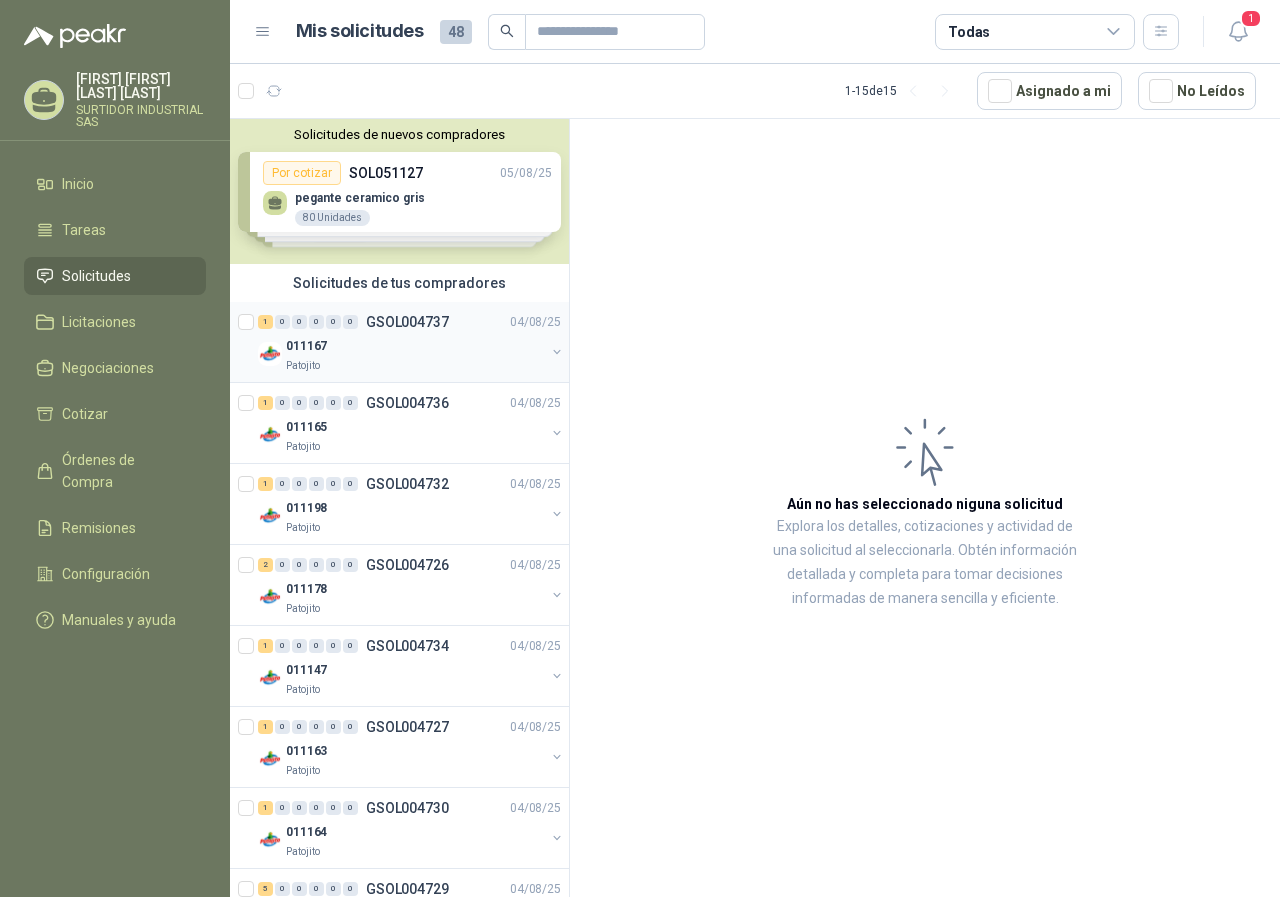 click on "0" at bounding box center [282, 322] 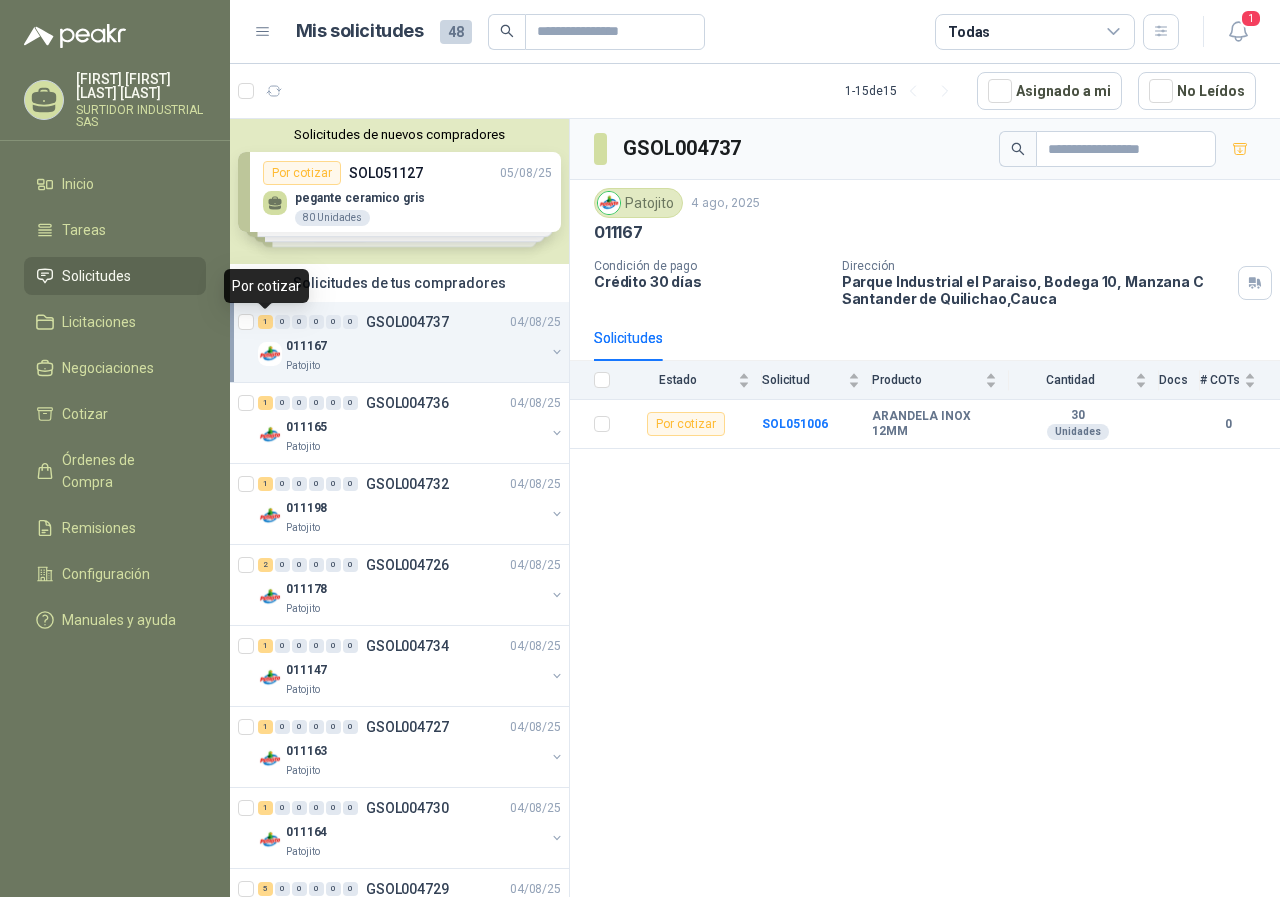 click on "1" at bounding box center (265, 322) 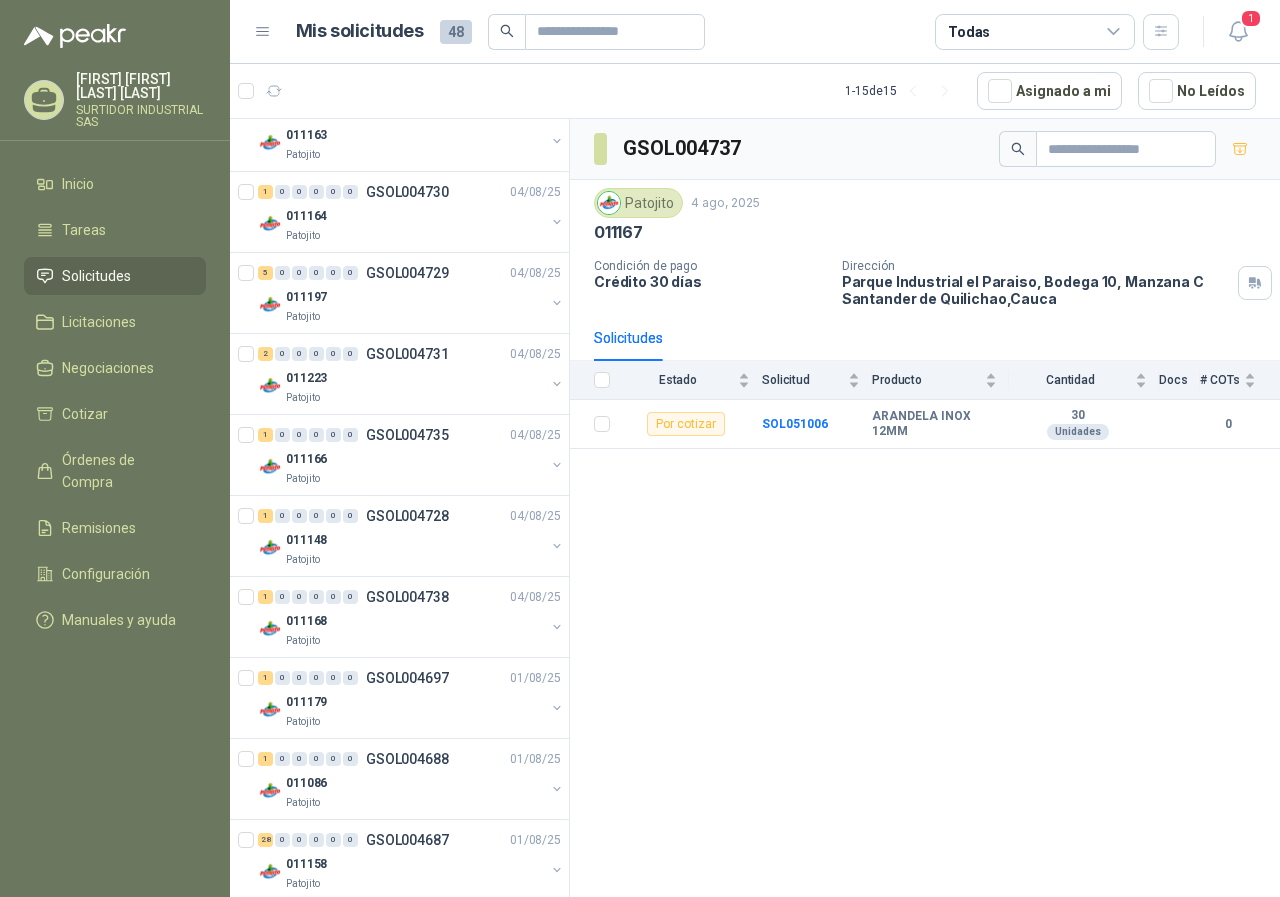 scroll, scrollTop: 722, scrollLeft: 0, axis: vertical 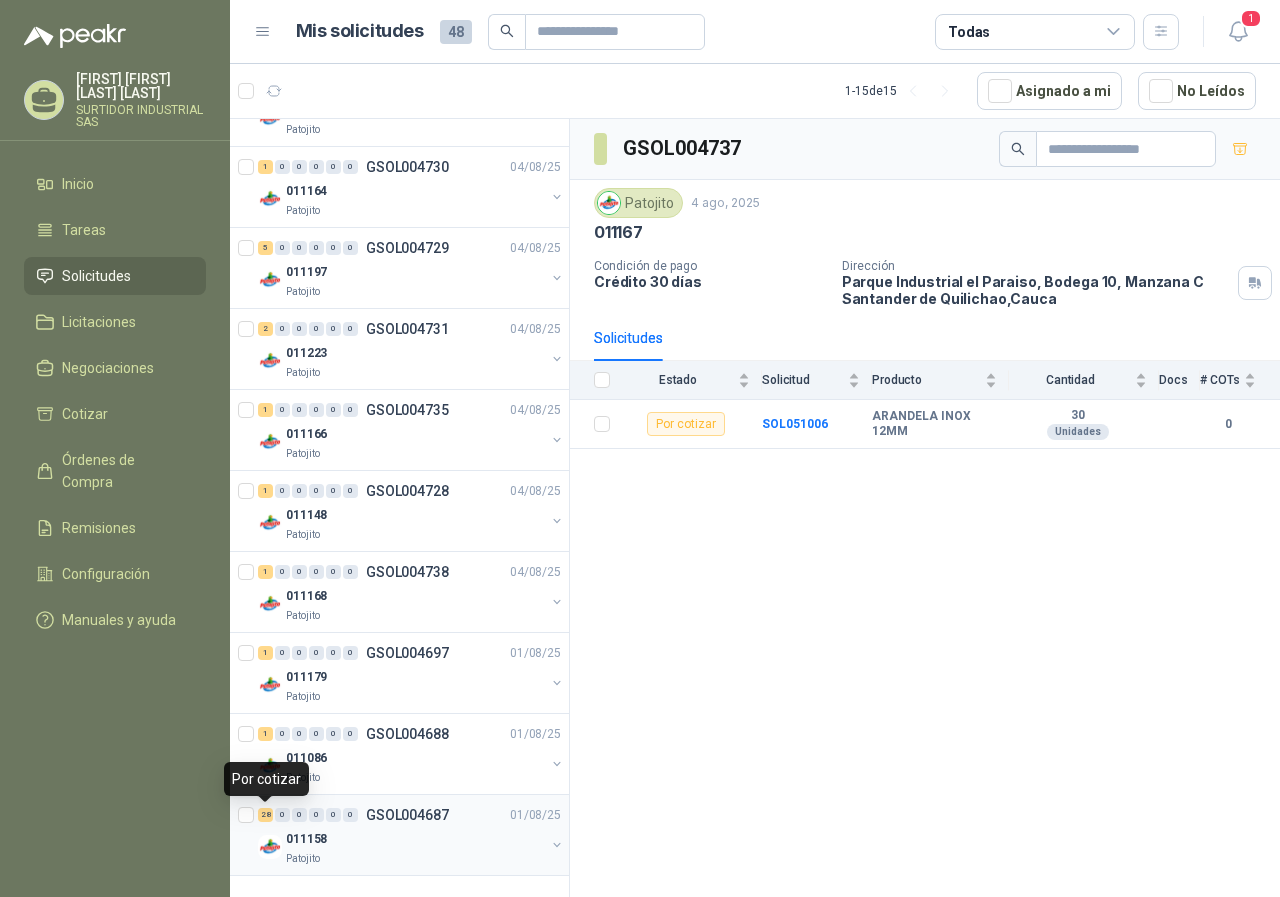 click on "28" at bounding box center [265, 815] 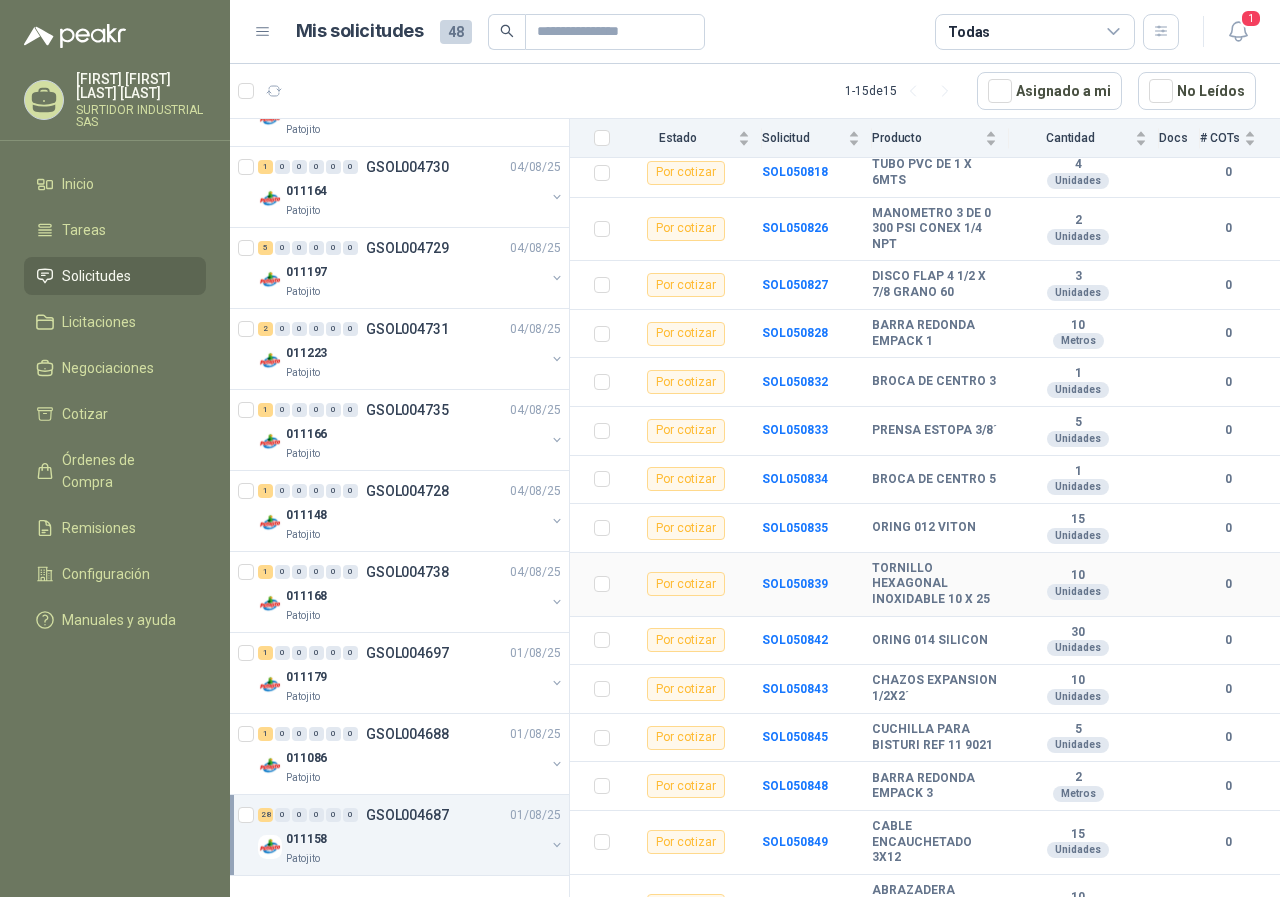 scroll, scrollTop: 400, scrollLeft: 0, axis: vertical 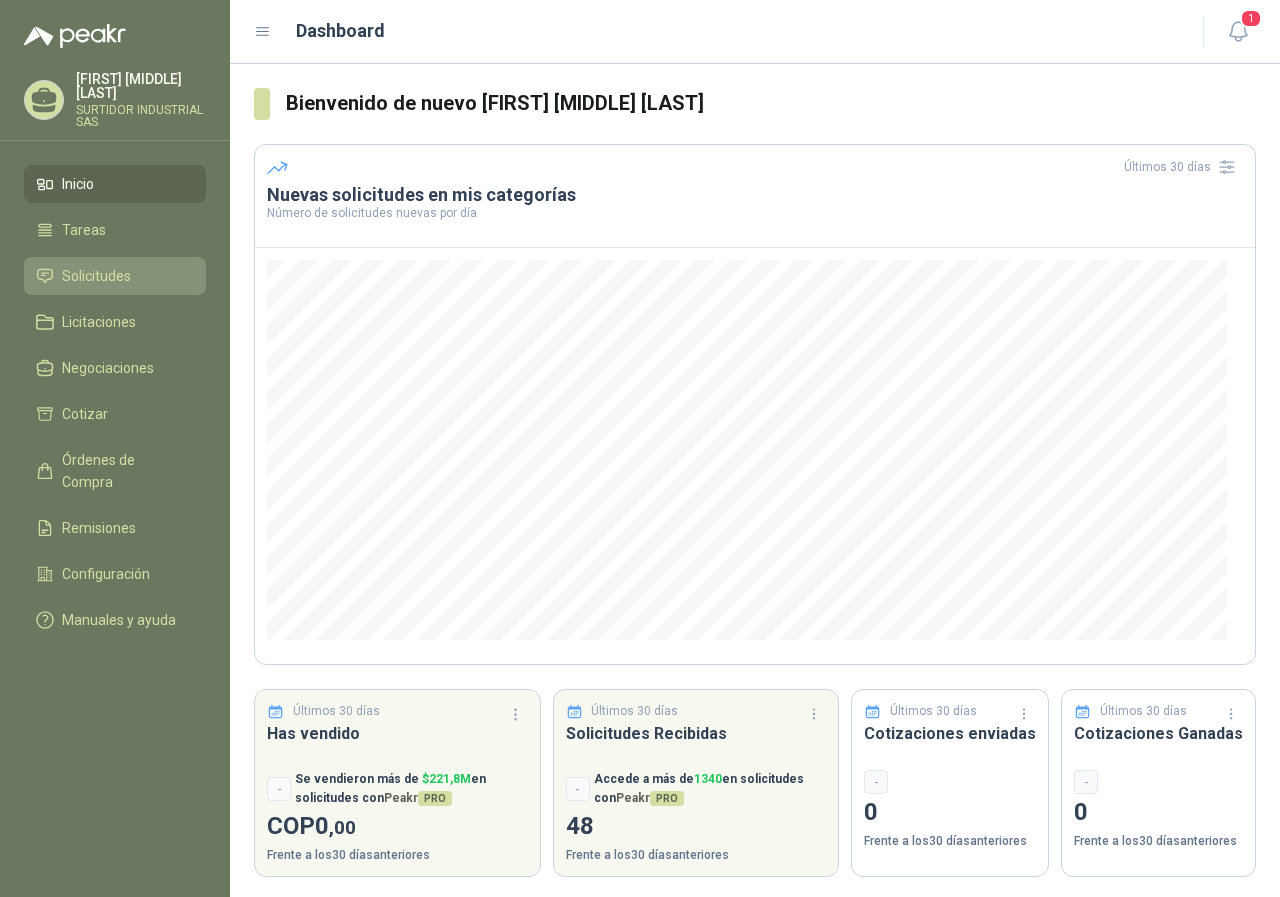 click on "Solicitudes" at bounding box center [115, 276] 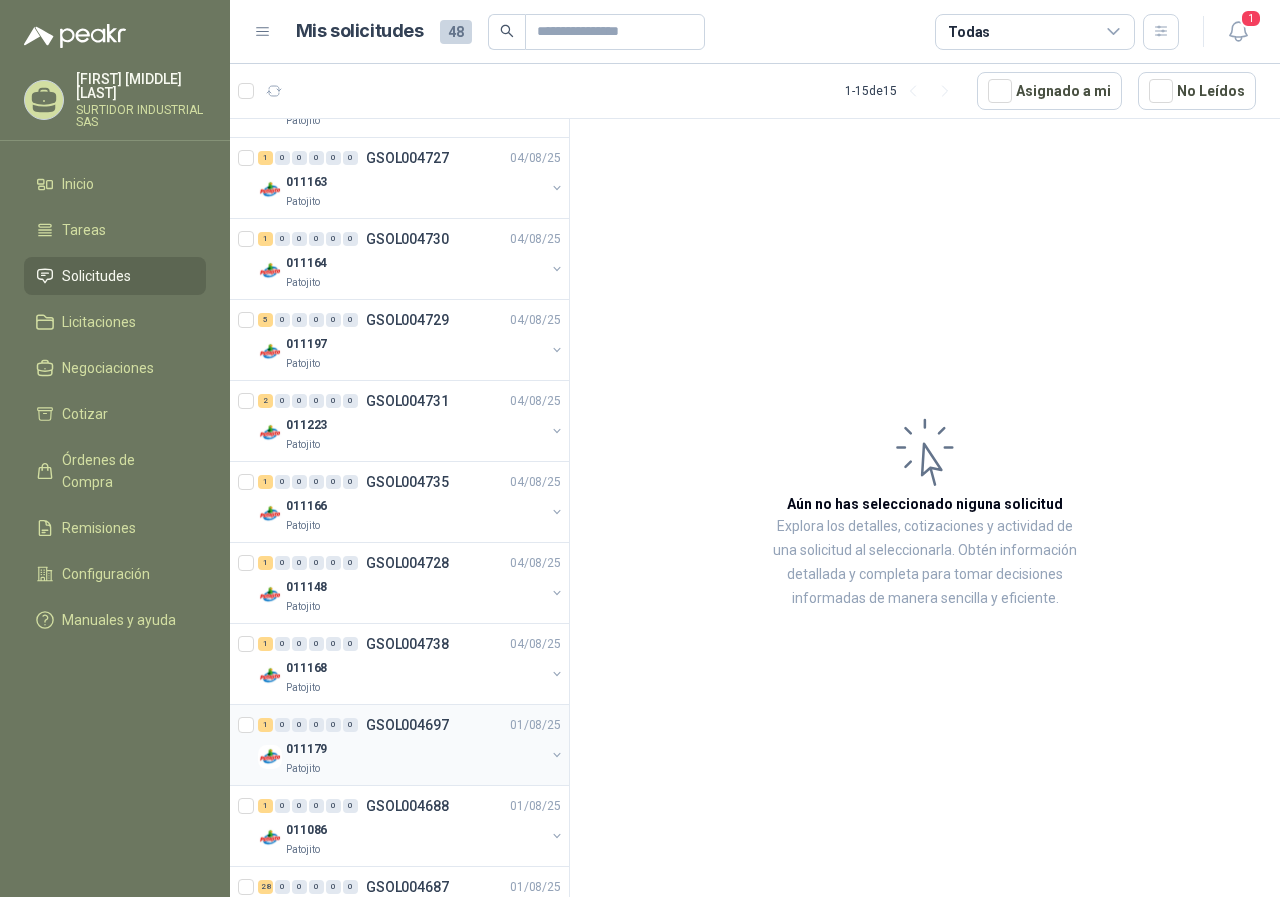 scroll, scrollTop: 641, scrollLeft: 0, axis: vertical 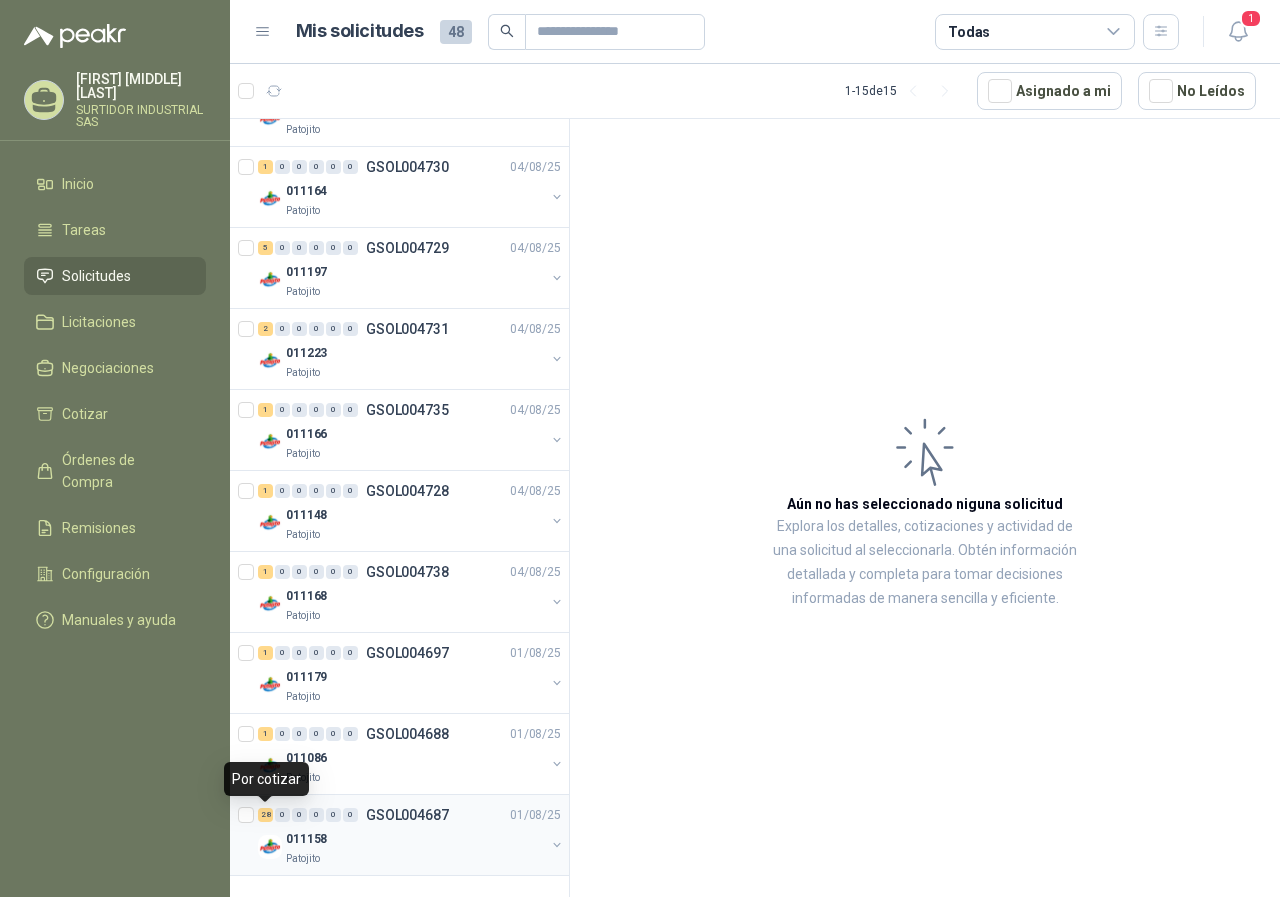 click on "28" at bounding box center (265, 815) 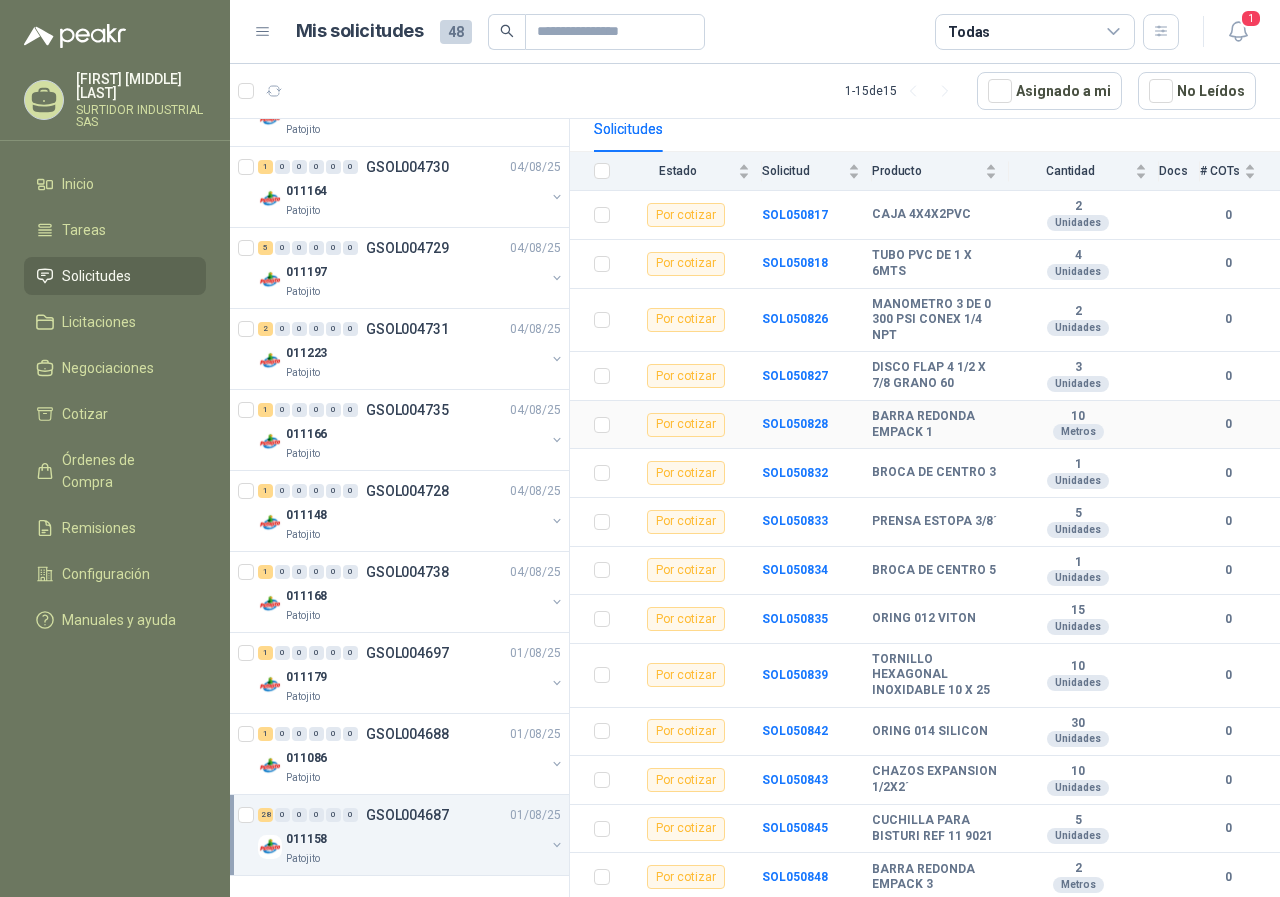 scroll, scrollTop: 300, scrollLeft: 0, axis: vertical 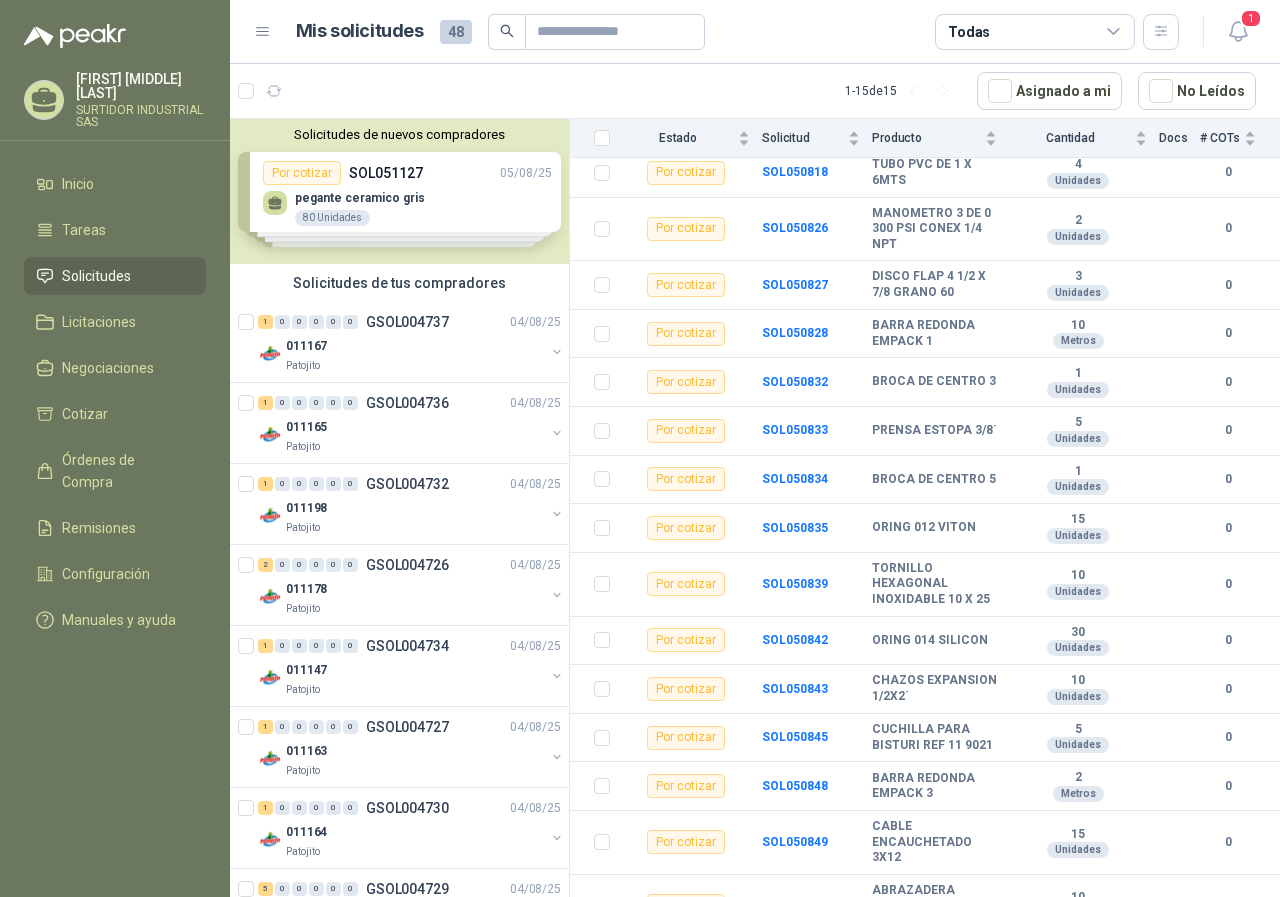 click on "Solicitudes" at bounding box center (96, 276) 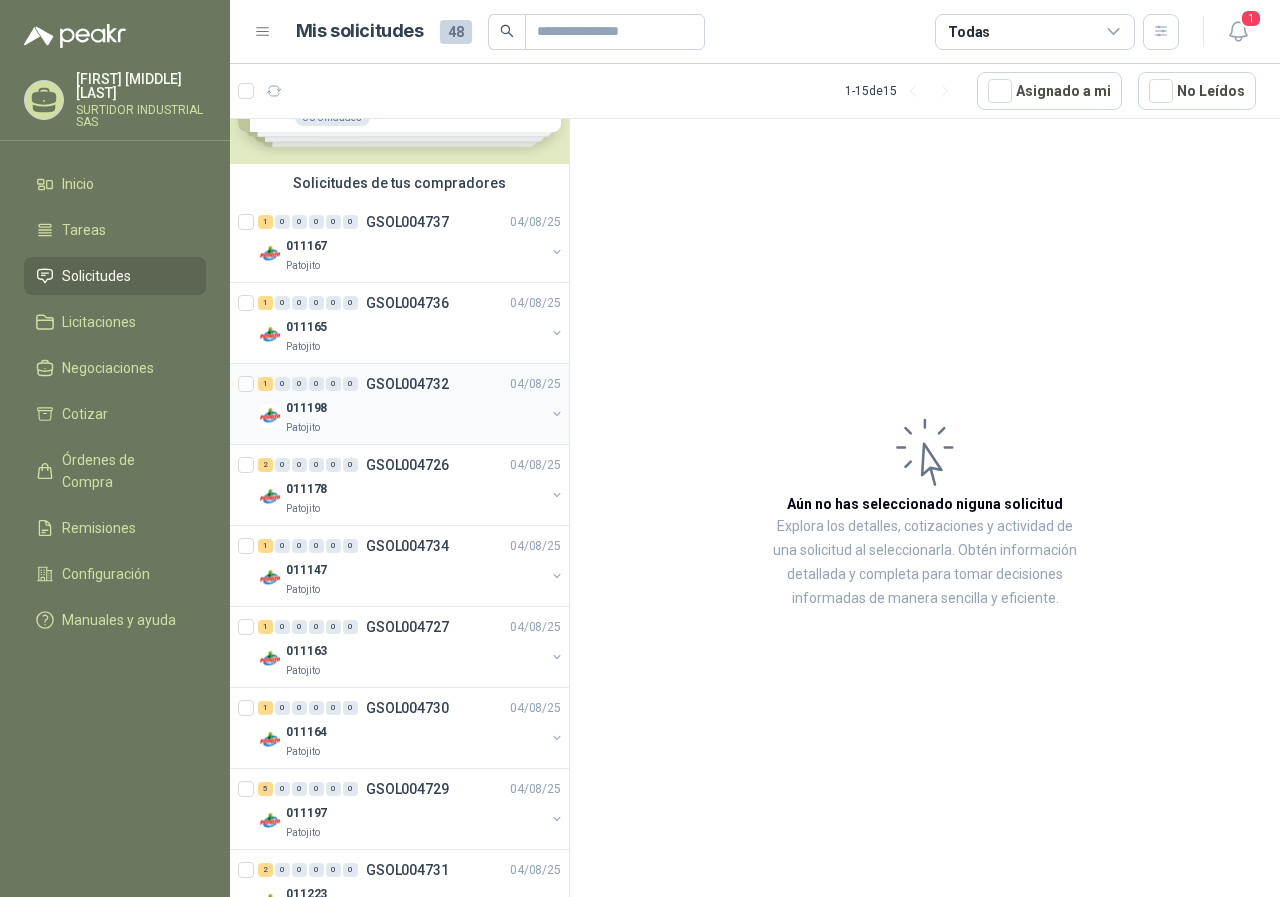 scroll, scrollTop: 200, scrollLeft: 0, axis: vertical 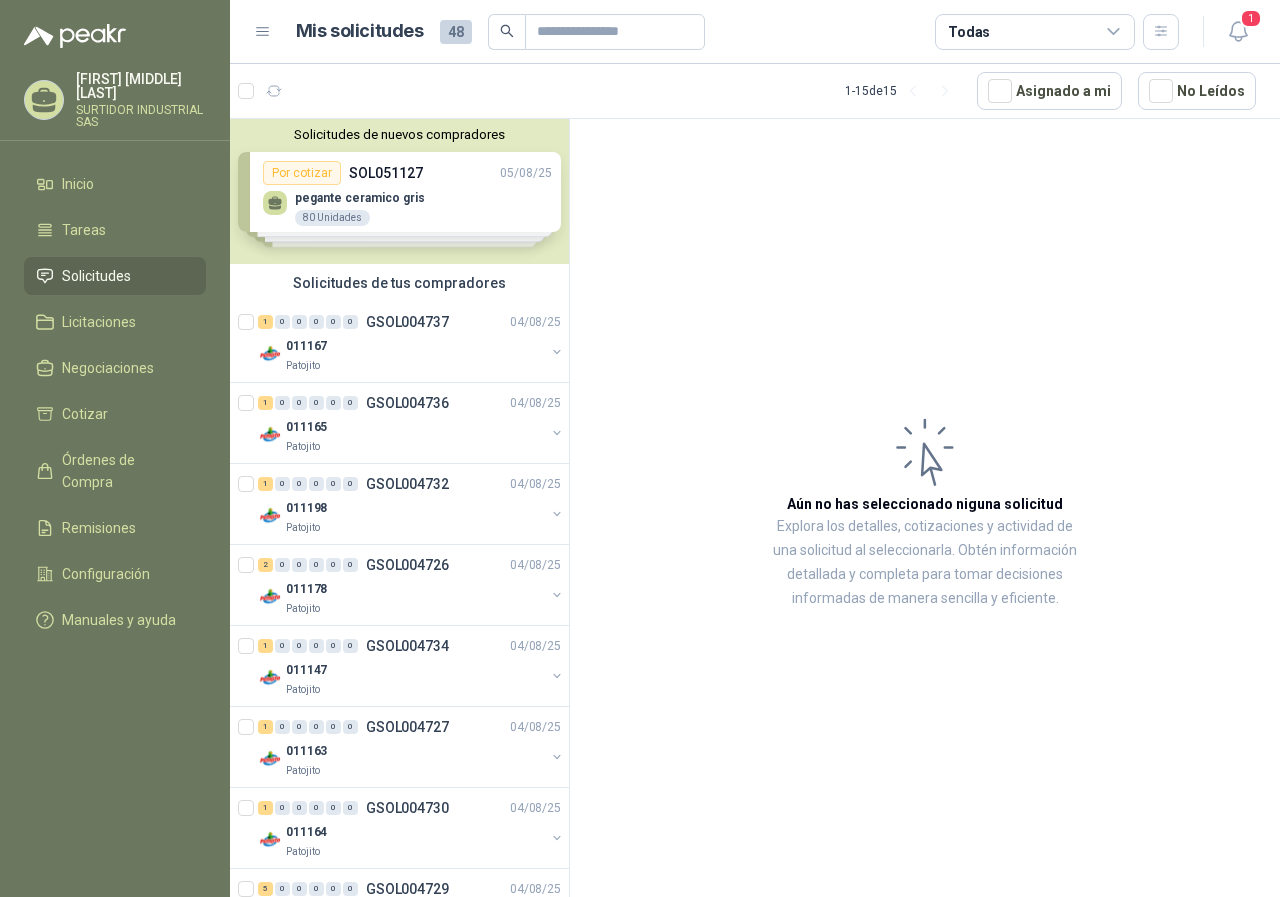 click on "Solicitudes de nuevos compradores Por cotizar SOL051127 05/08/25 pegante ceramico gris [NUMBER] Unidades Por cotizar SOL051123 05/08/25 PINTURA ALUMINIO ALTAS TEMP. 360 GRS [NUMBER] Galones Por cotizar SOL051118 05/08/25 PINTURA VERDE MAQUINA [NUMBER] PINTULUX [NUMBER] Galones Por cotizar SOL051119 05/08/25 PINTURA PINTUCOAT AZUL ESPANOL [NUMBER] [NUMBER] Galones ¿Quieres recibir cientos de solicitudes de compra como estas todos los días? Agenda una reunión" at bounding box center [399, 191] 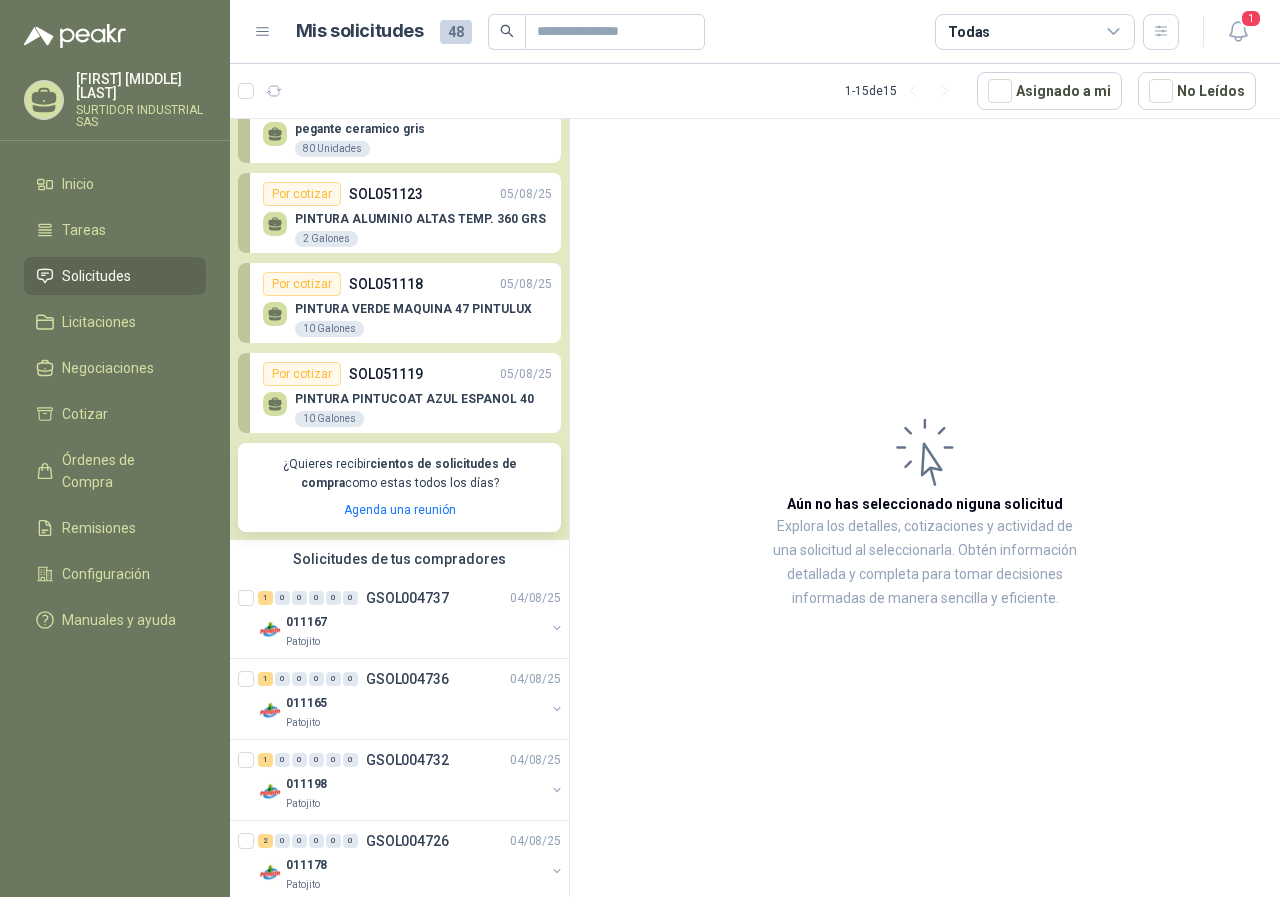 scroll, scrollTop: 0, scrollLeft: 0, axis: both 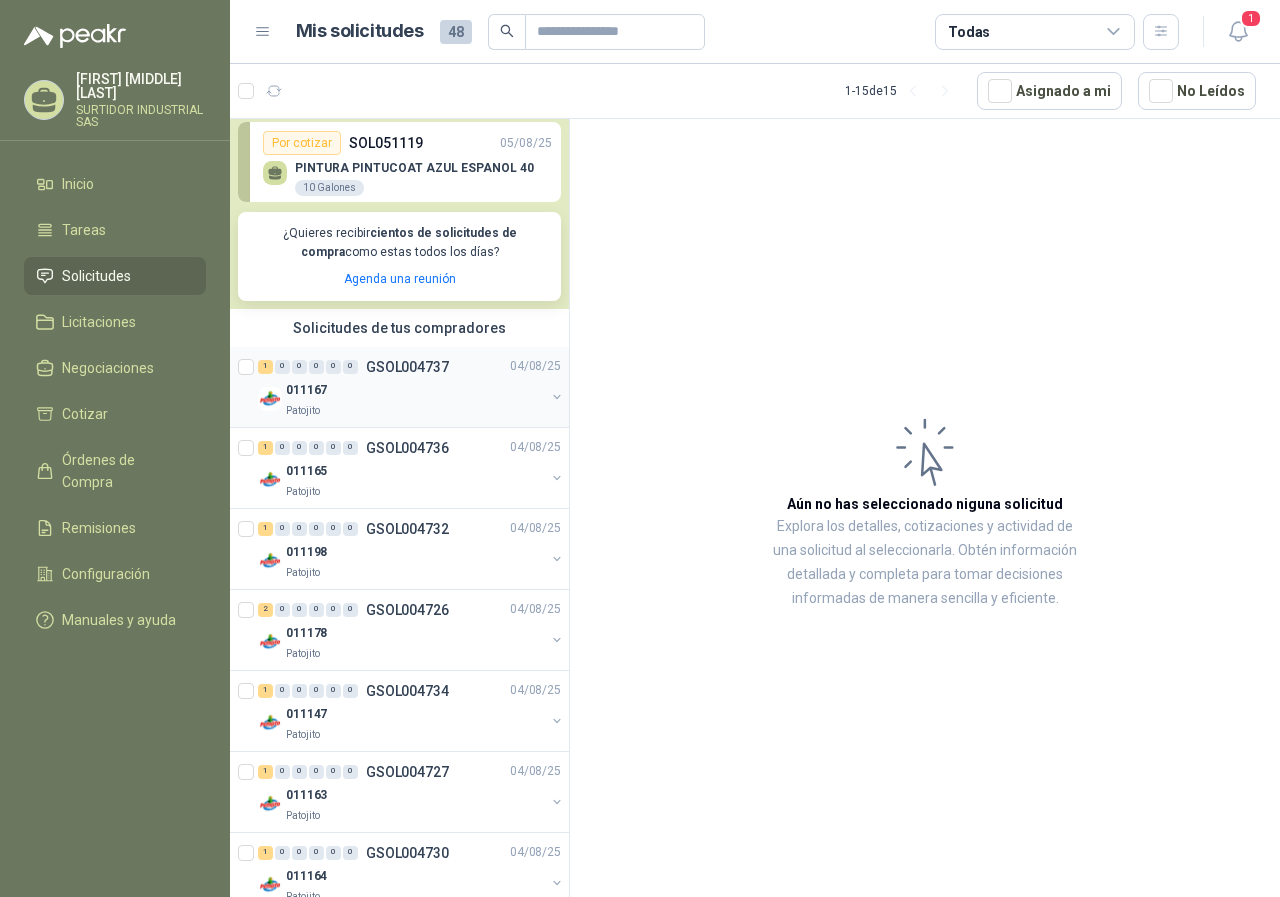 click on "011167" at bounding box center (415, 391) 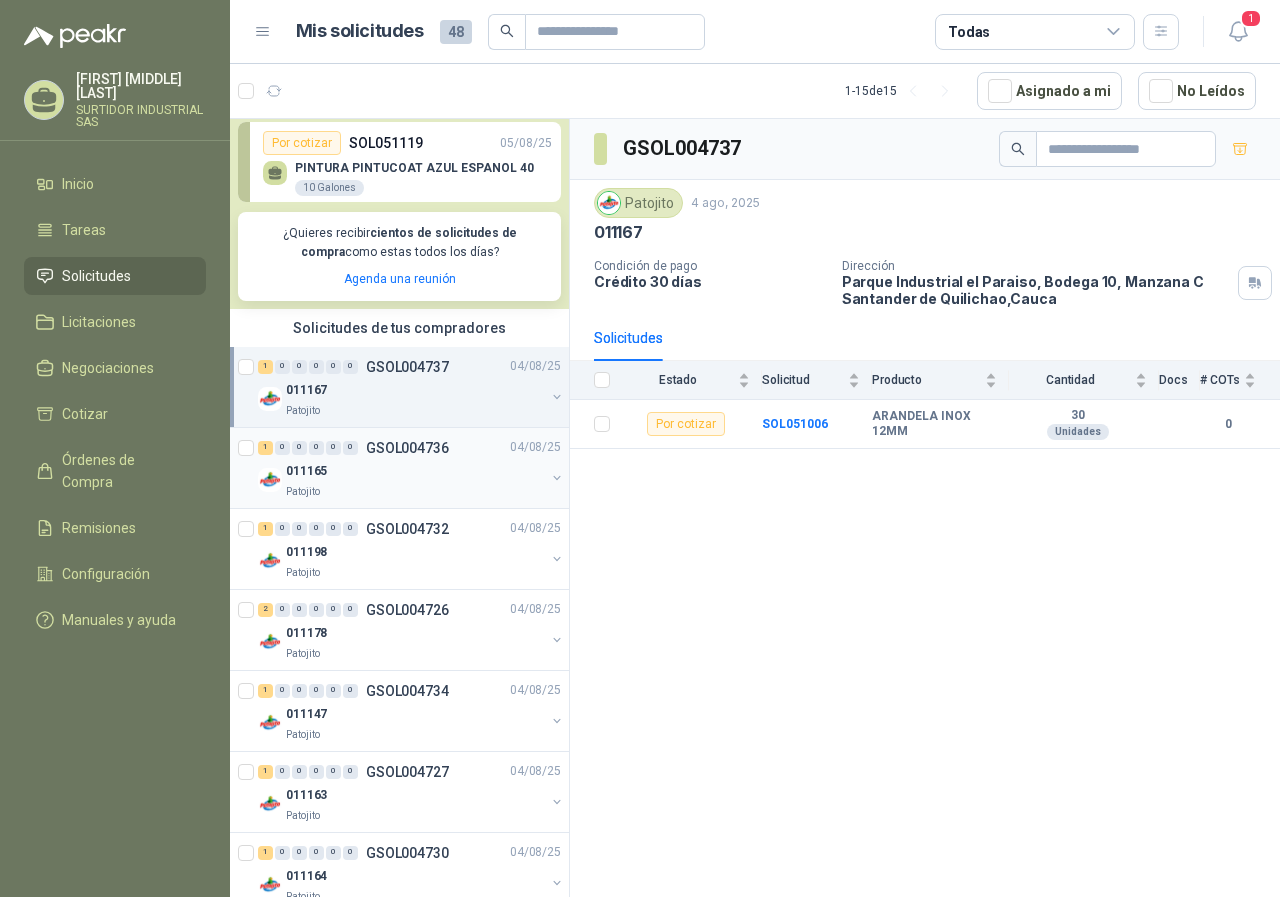 click on "011165" at bounding box center (415, 472) 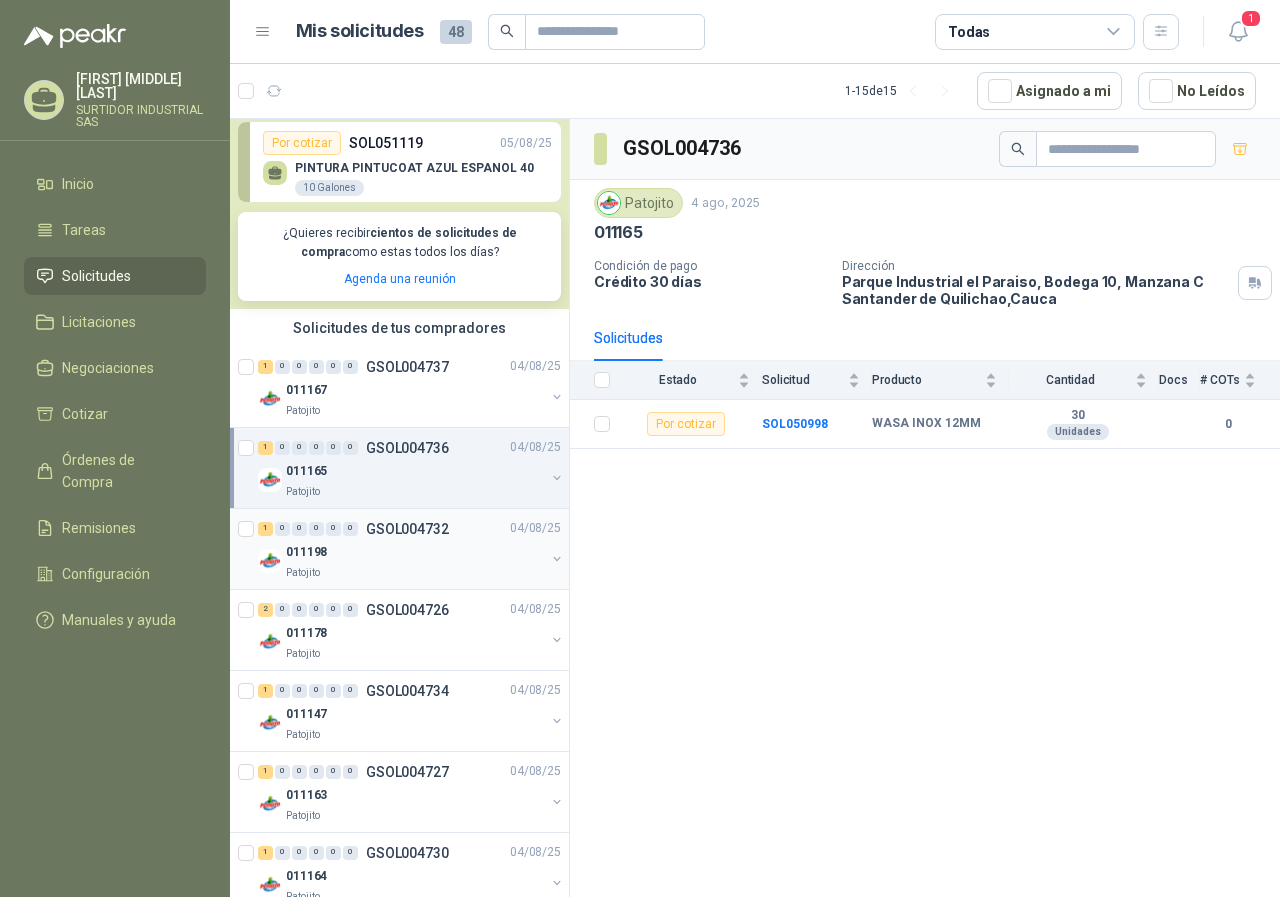 click on "1   0   0   0   0   0   GSOL004732 04/08/25" at bounding box center (411, 529) 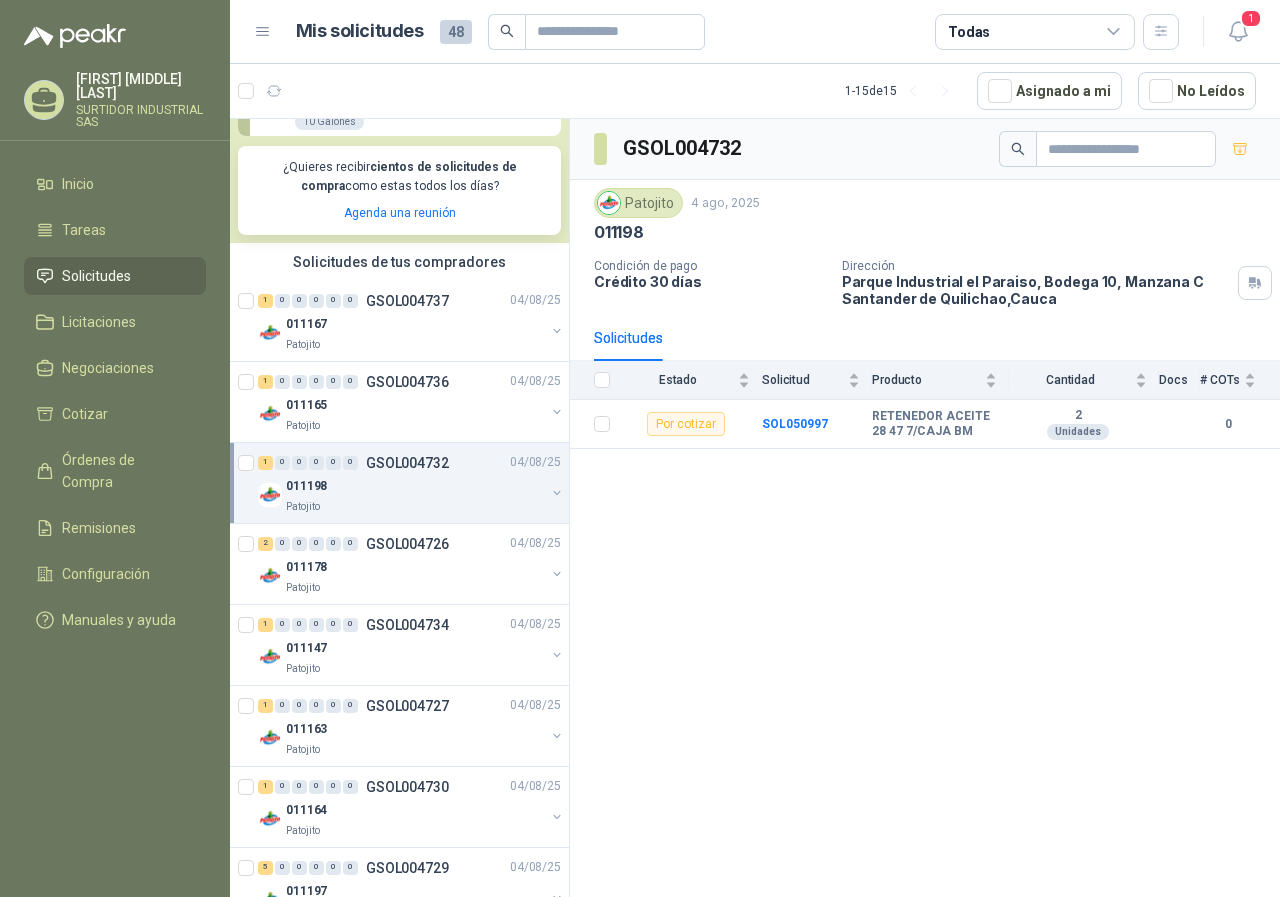 scroll, scrollTop: 400, scrollLeft: 0, axis: vertical 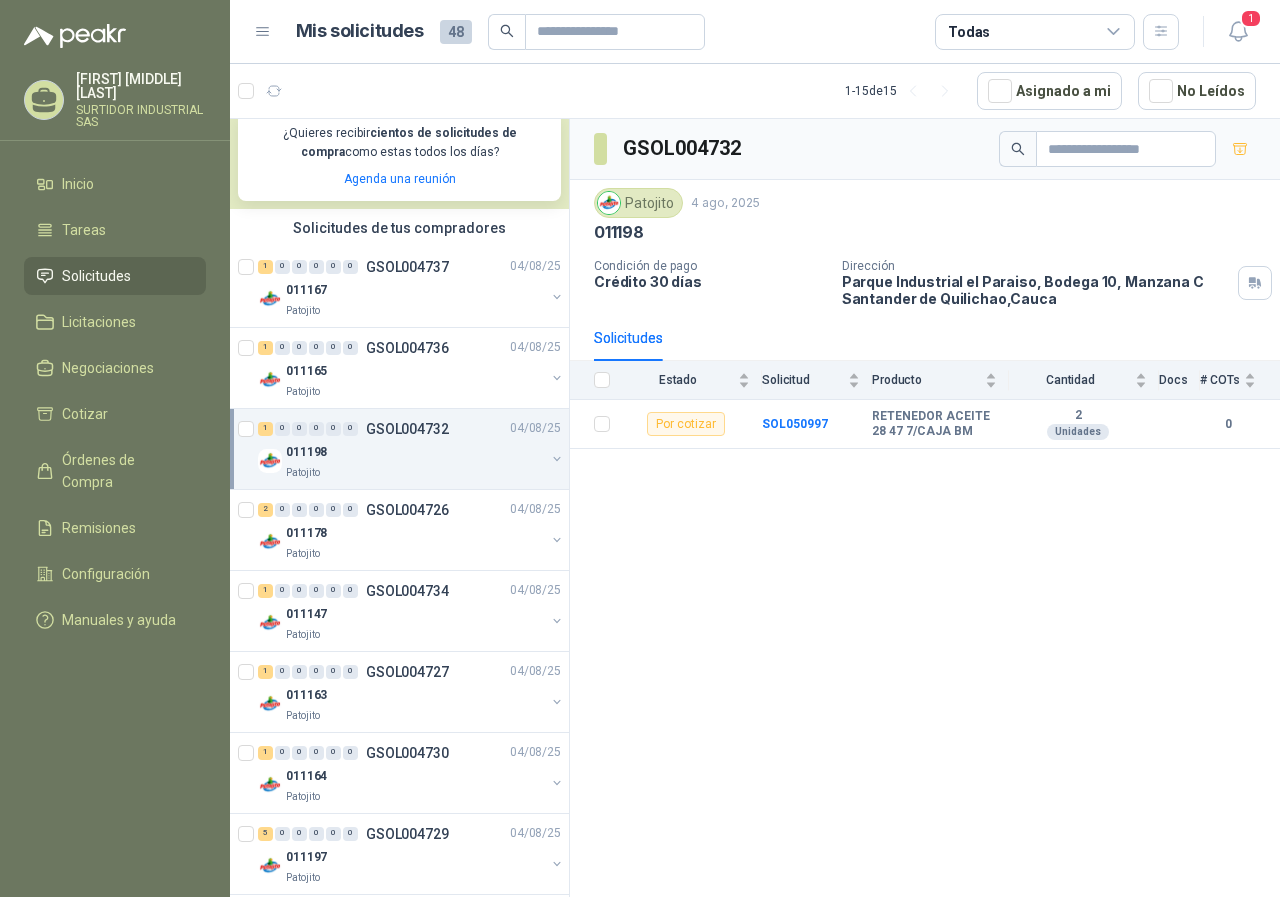 click on "011178" at bounding box center (415, 534) 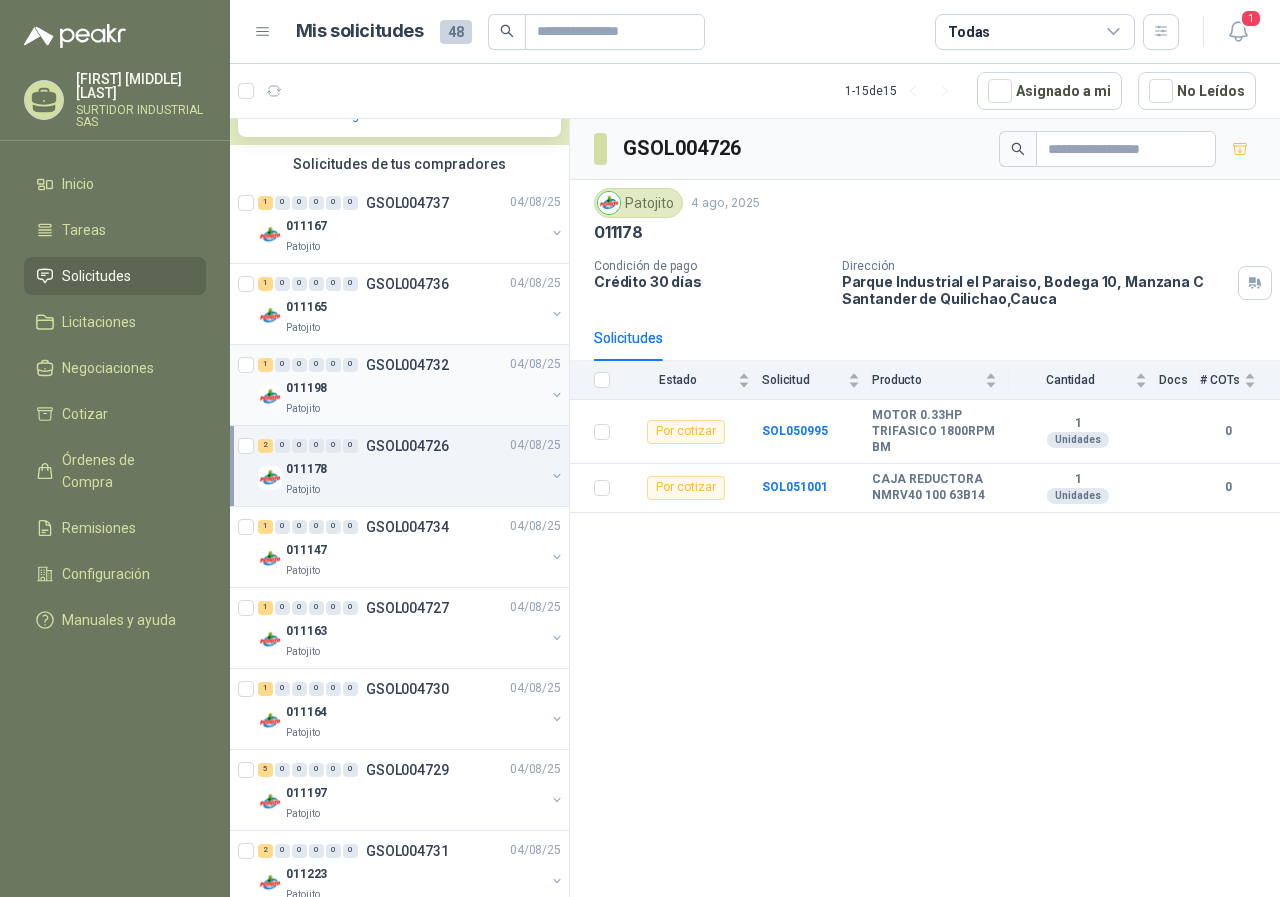 scroll, scrollTop: 500, scrollLeft: 0, axis: vertical 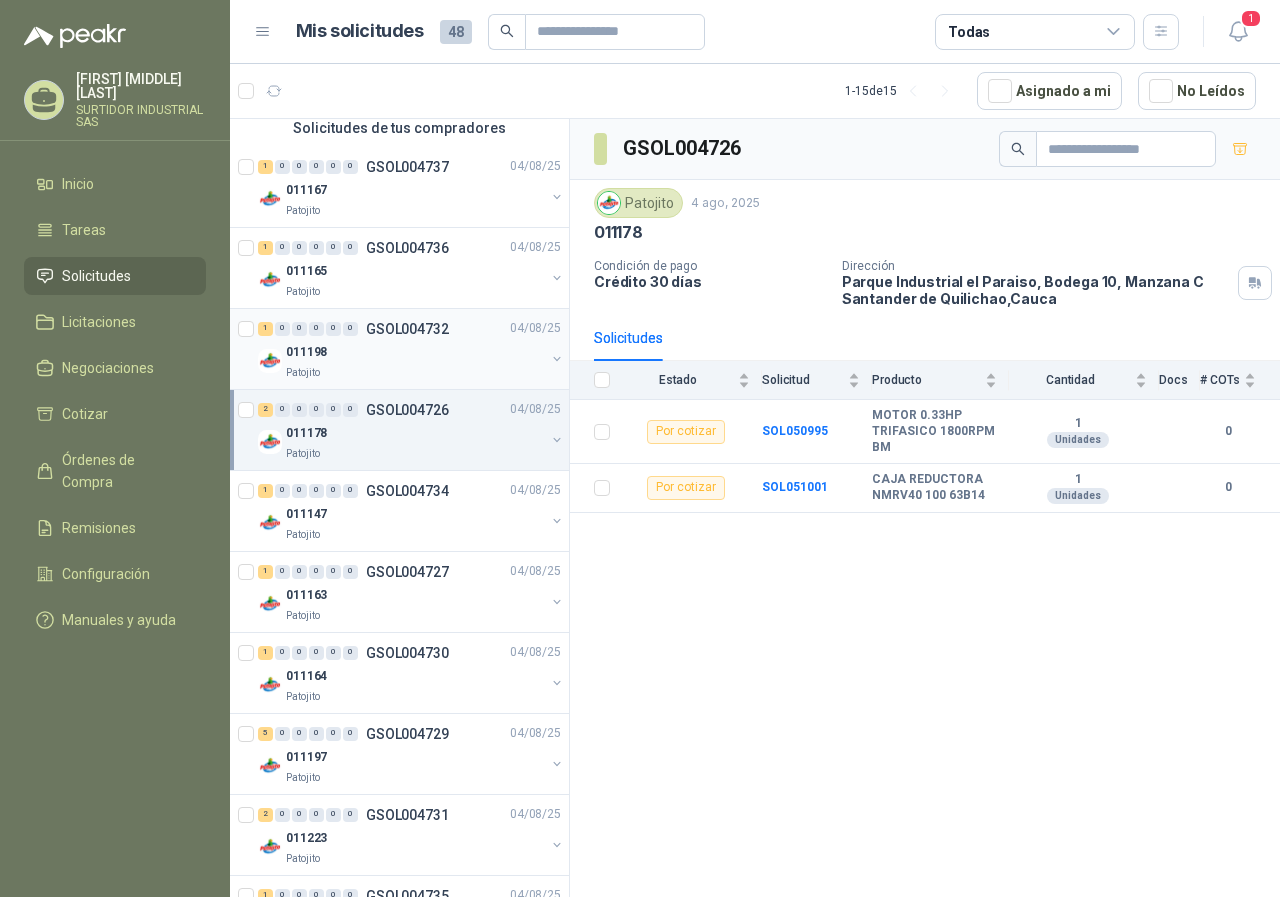 click on "Patojito" at bounding box center (415, 535) 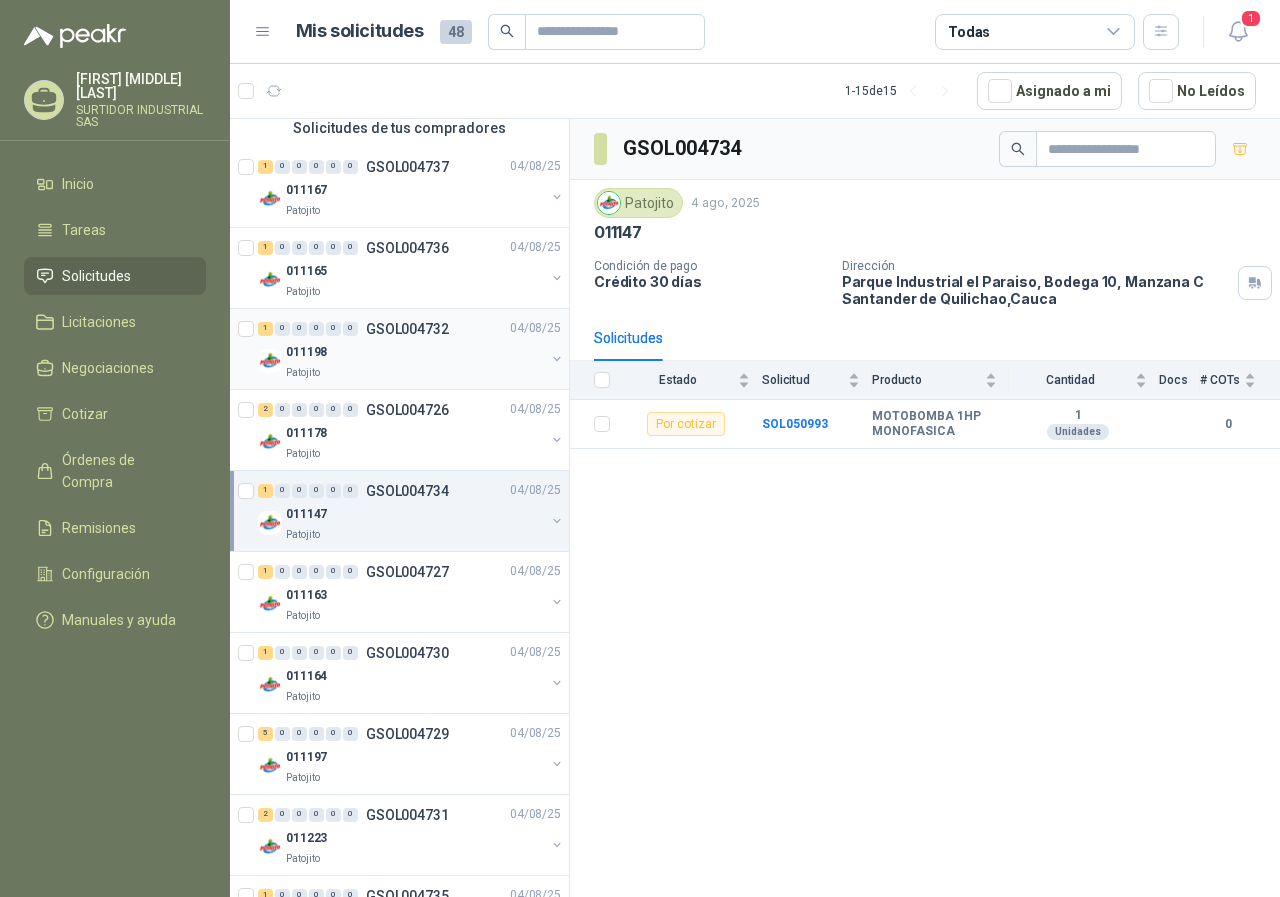 scroll, scrollTop: 600, scrollLeft: 0, axis: vertical 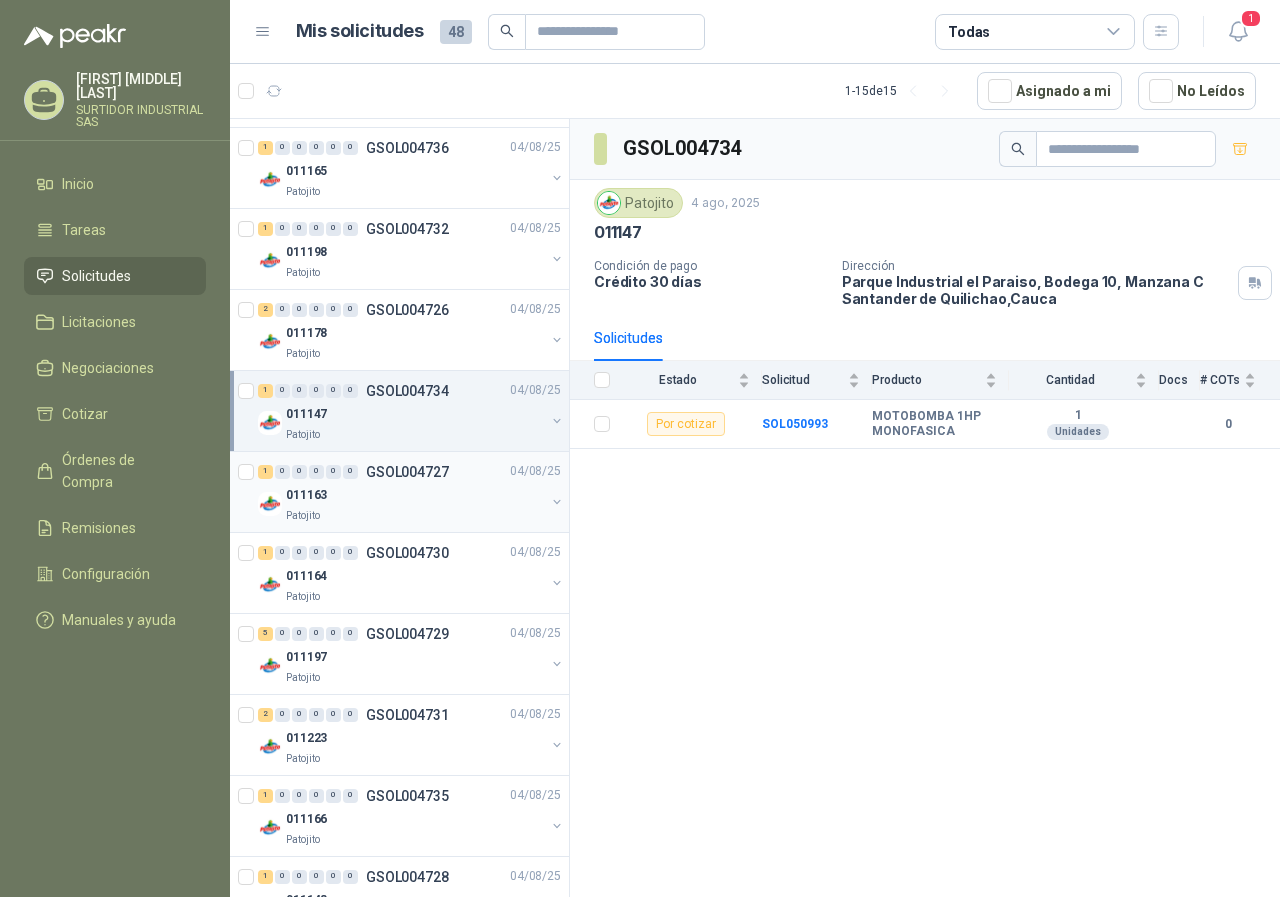 click on "011163" at bounding box center [415, 496] 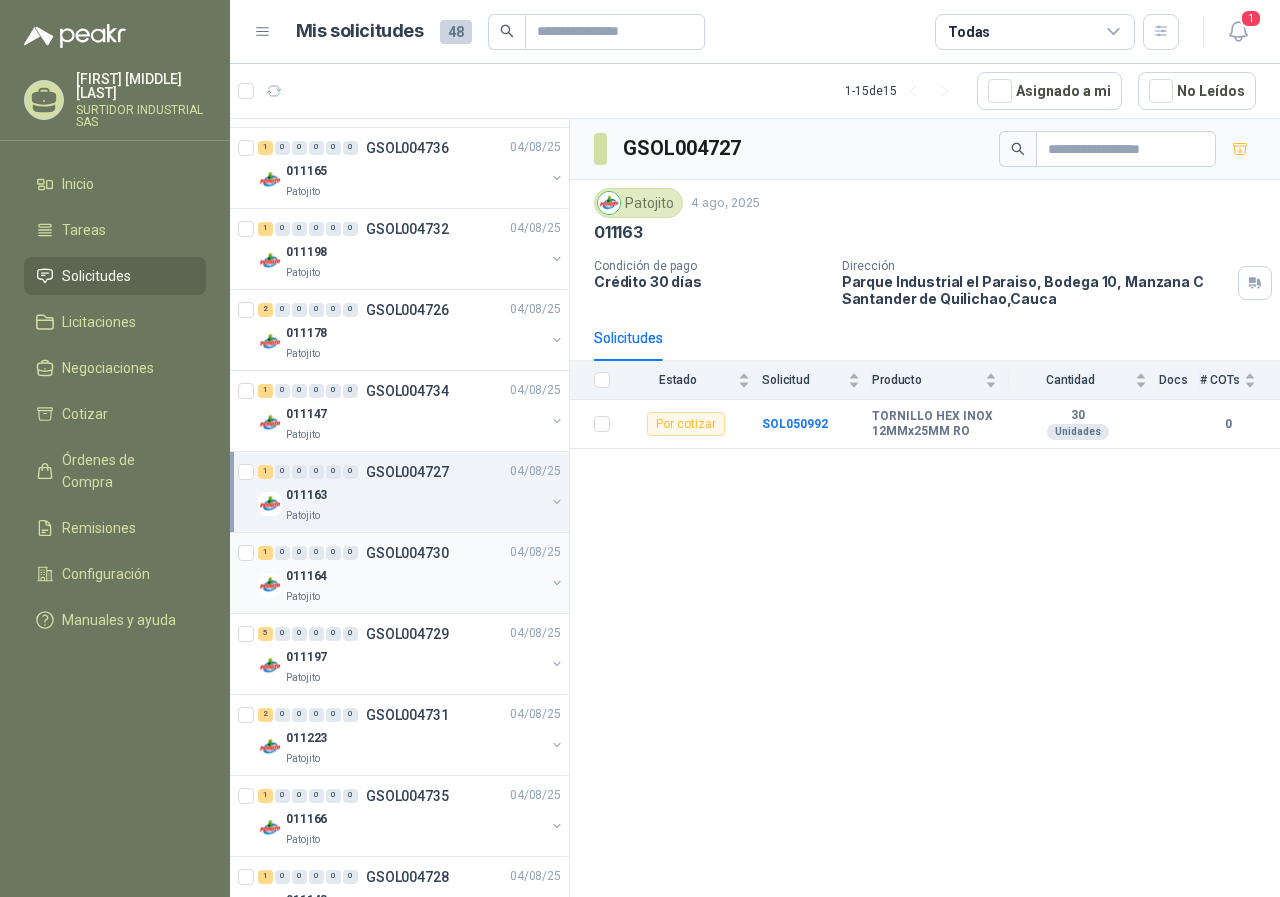 scroll, scrollTop: 700, scrollLeft: 0, axis: vertical 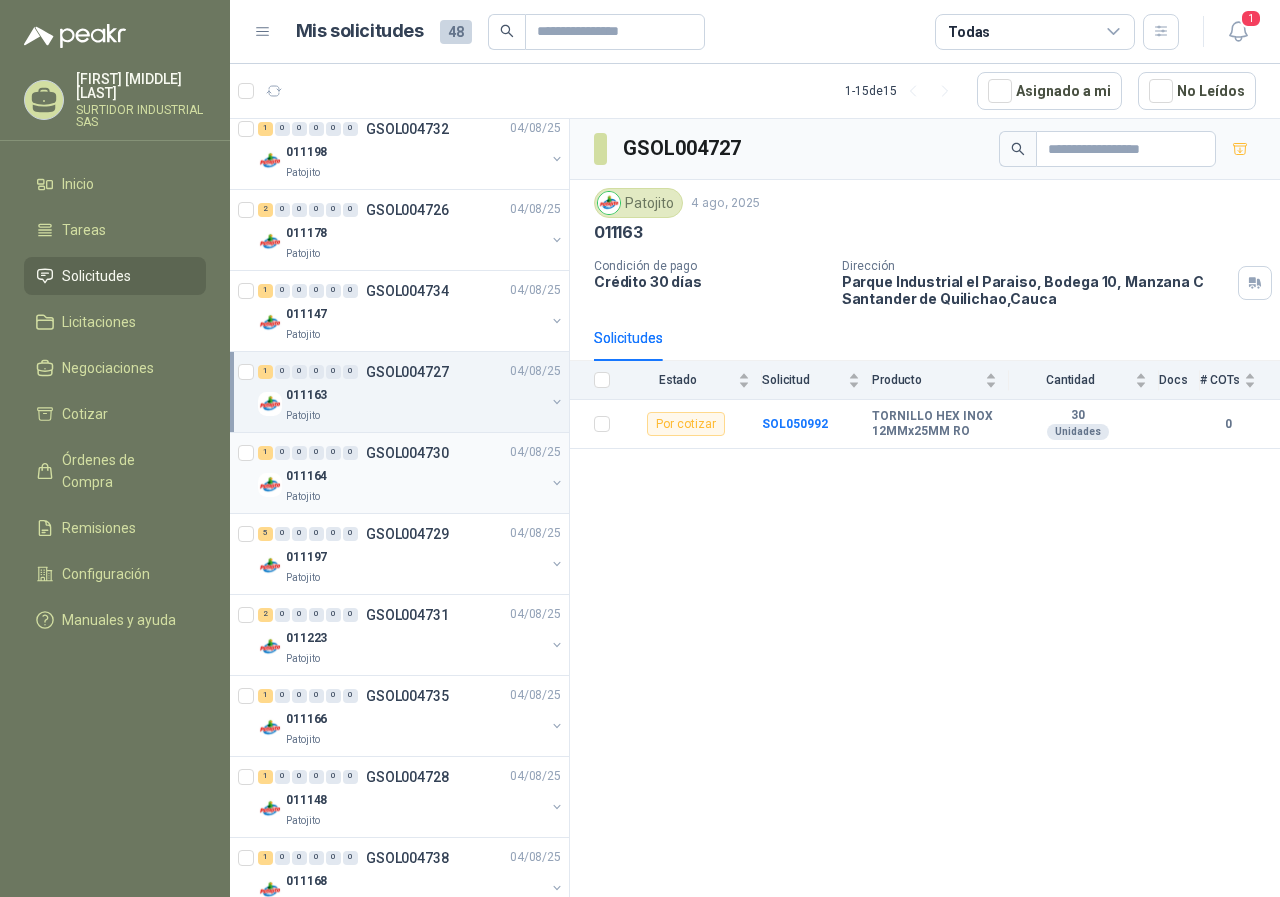 click on "Patojito" at bounding box center [415, 497] 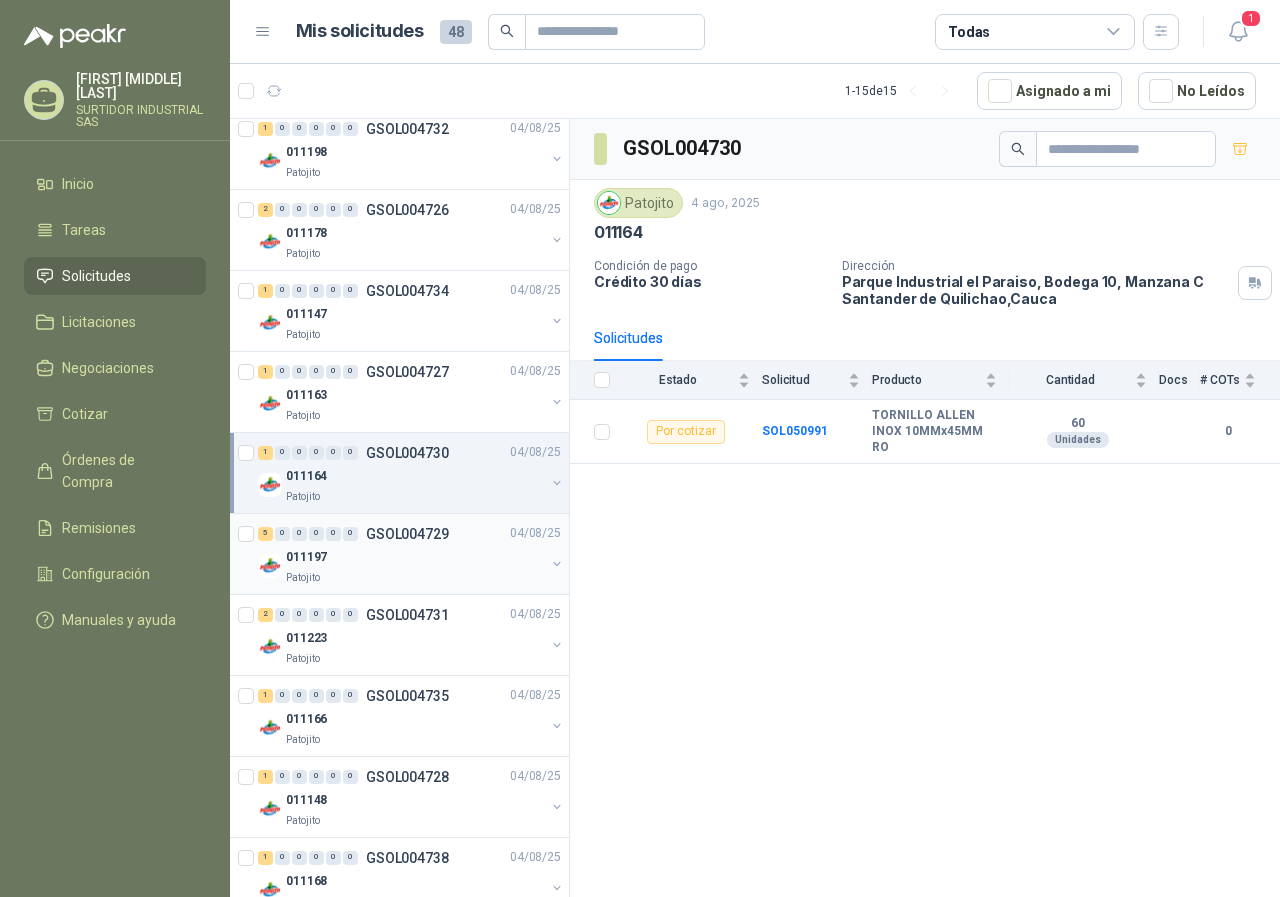 click on "5   0   0   0   0   0   GSOL004729 04/08/25" at bounding box center (411, 534) 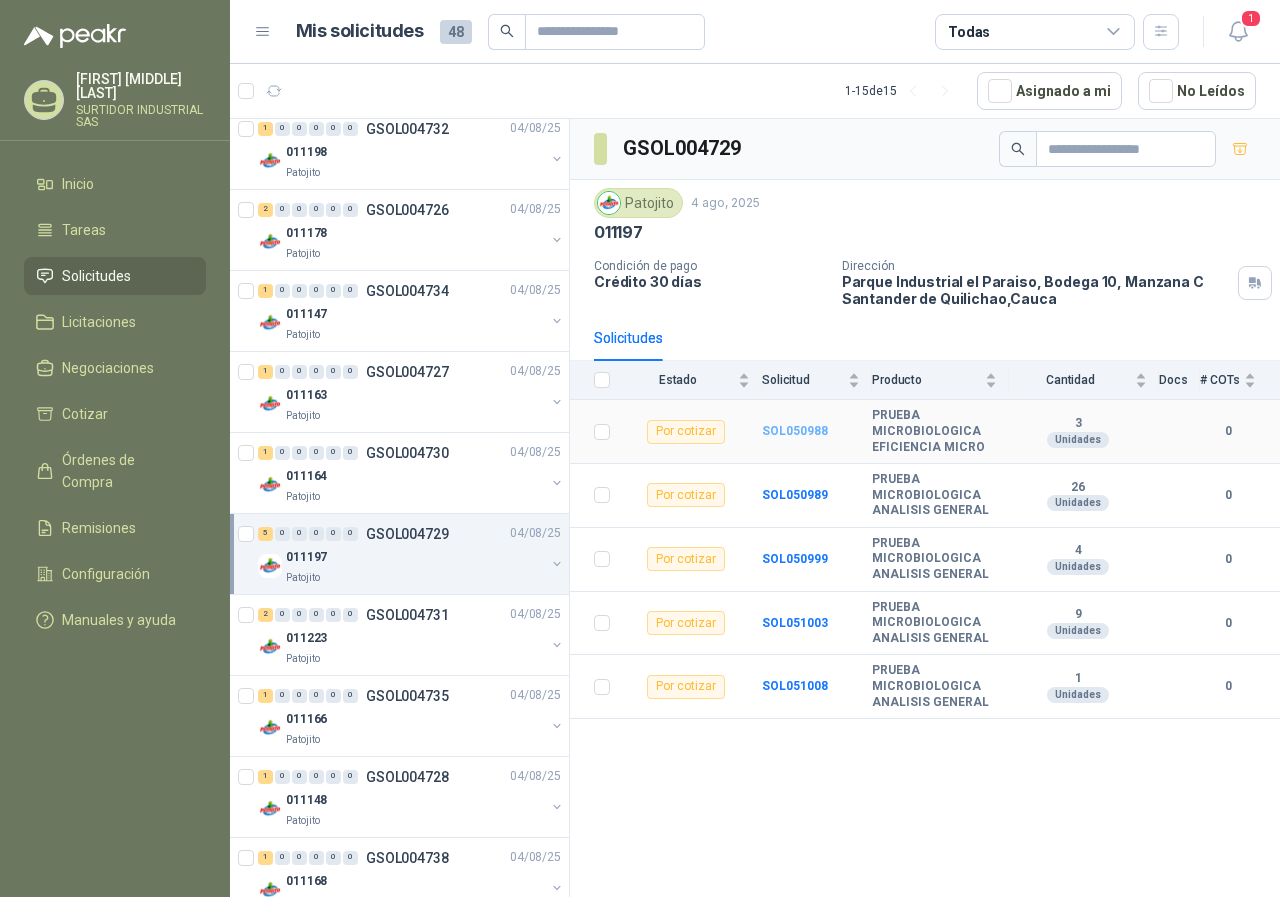 click on "SOL050988" at bounding box center (795, 431) 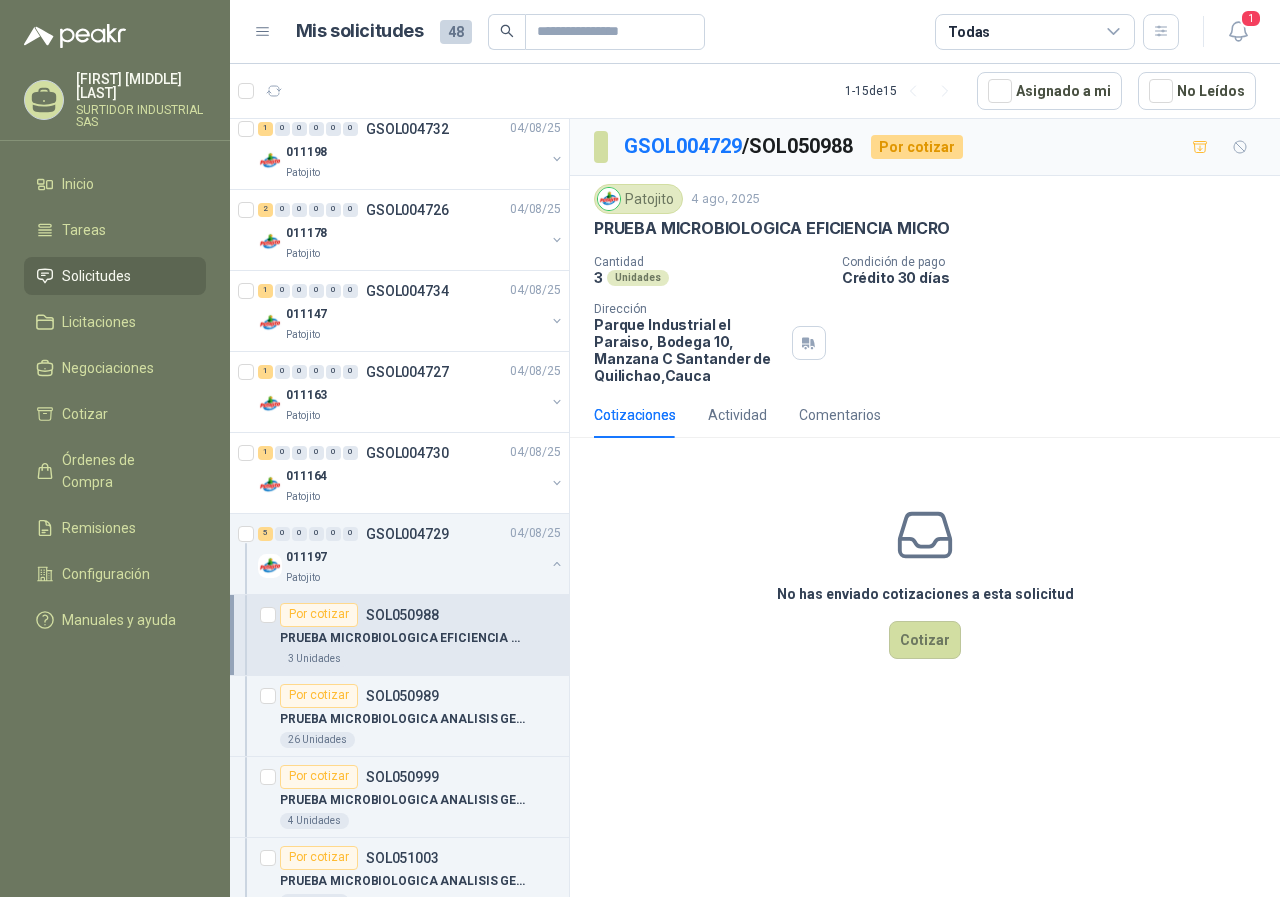 click on "[PERSON] [DATE] PRUEBA MICROBIOLOGICA EFICIENCIA MICRO Cantidad [NUMBER] Unidades Condición de pago Crédito [NUMBER] días Dirección Parque Industrial el Paraiso, Bodega [NUMBER], Manzana [ALPHANUMERIC] [CITY], [STATE]" at bounding box center [925, 284] 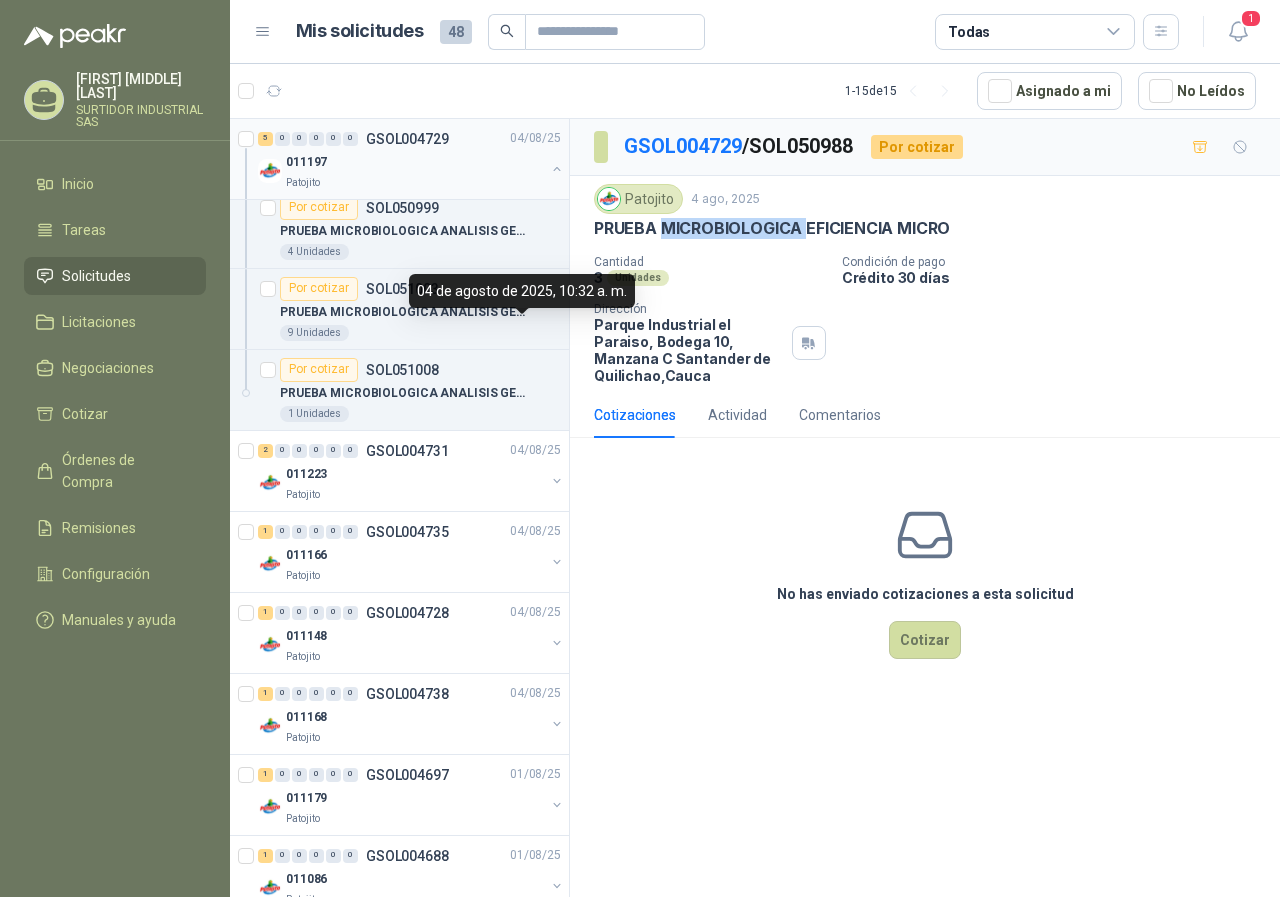 scroll, scrollTop: 1300, scrollLeft: 0, axis: vertical 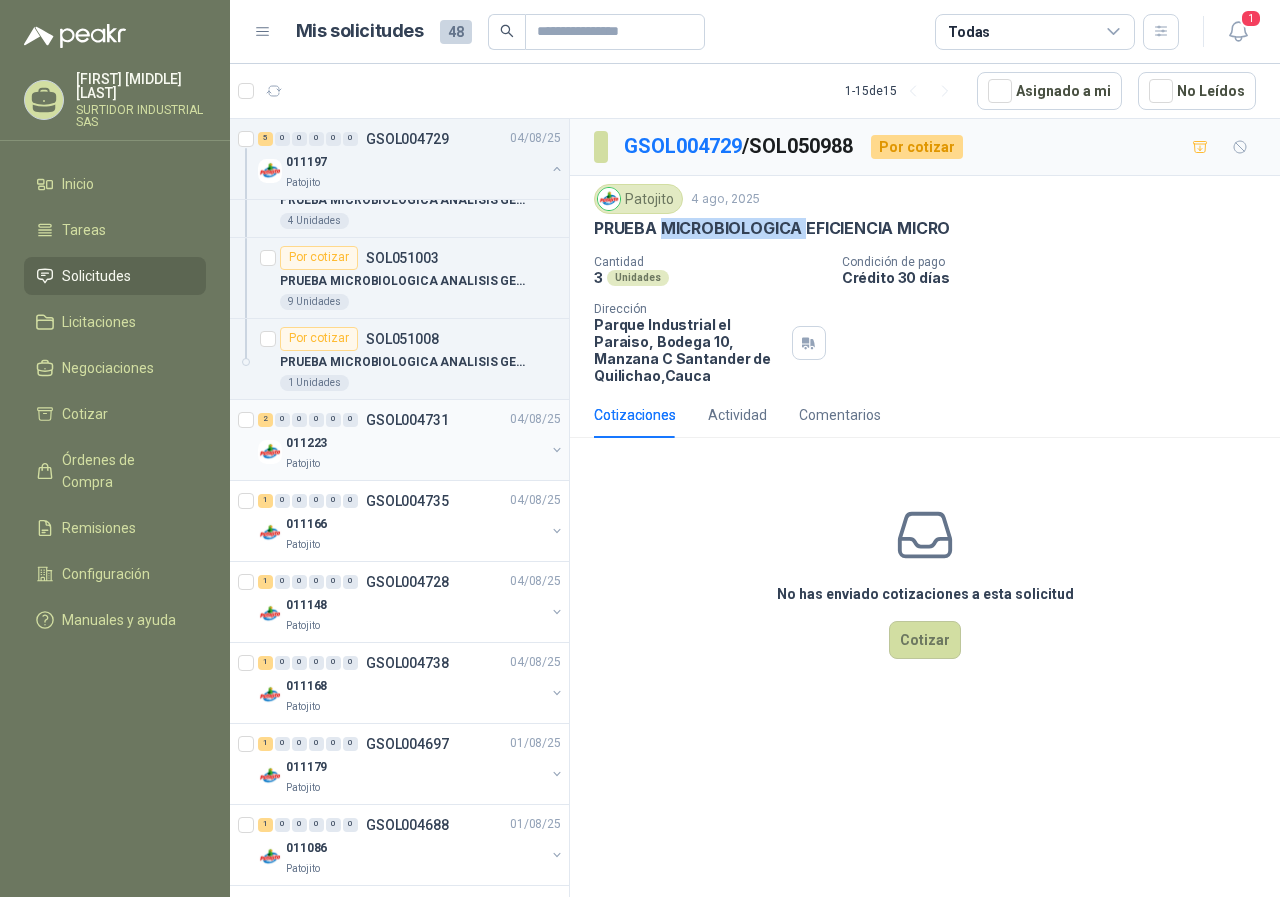 click on "[NUMBER] [NUMBER] [NUMBER] [NUMBER] [NUMBER] [NUMBER] GSOL004731 04/08/25 011223 [PERSON]" at bounding box center (399, 440) 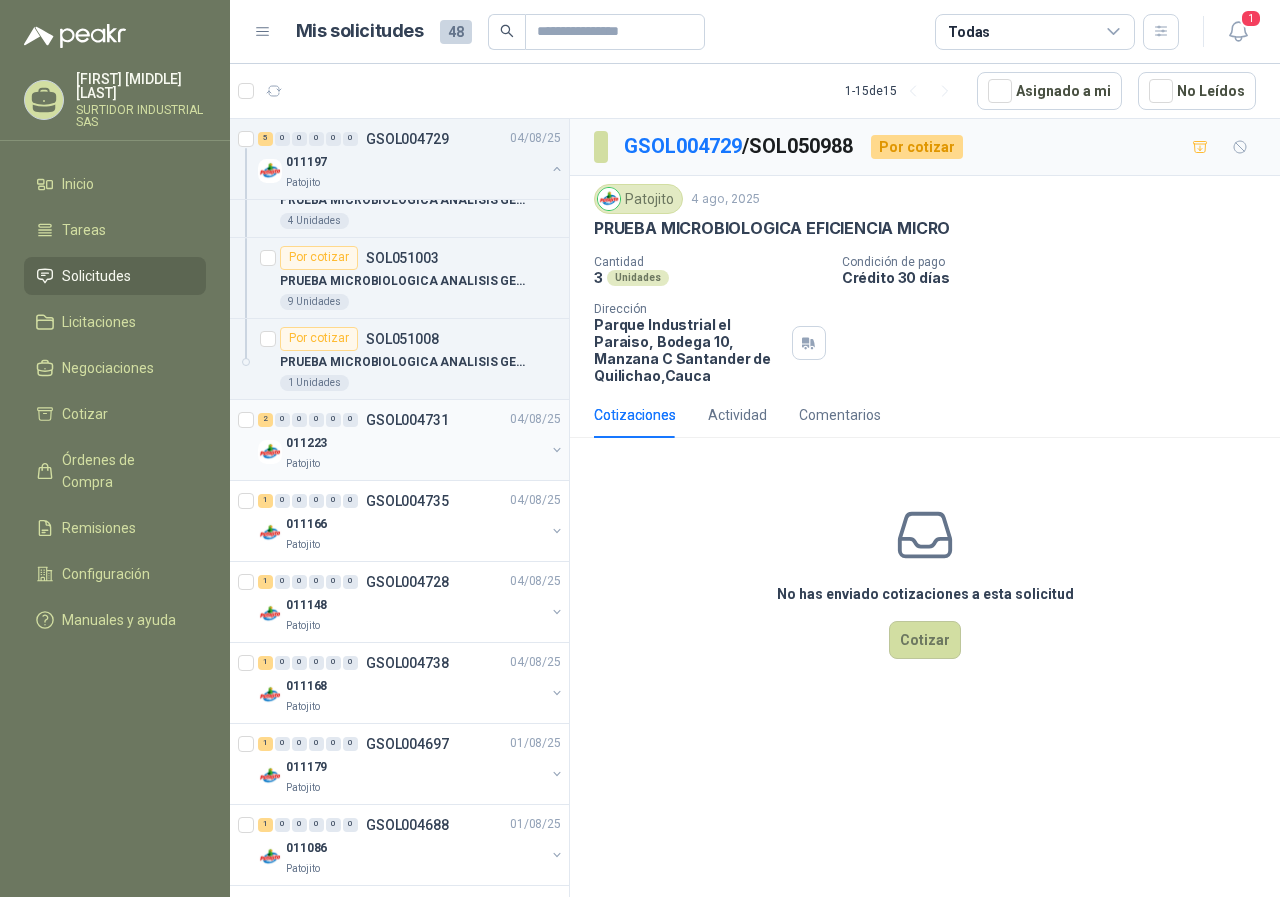 click on "[NUMBER] [NUMBER] [NUMBER] [NUMBER] [NUMBER] [NUMBER] GSOL004731 04/08/25 011223 [PERSON]" at bounding box center (399, 440) 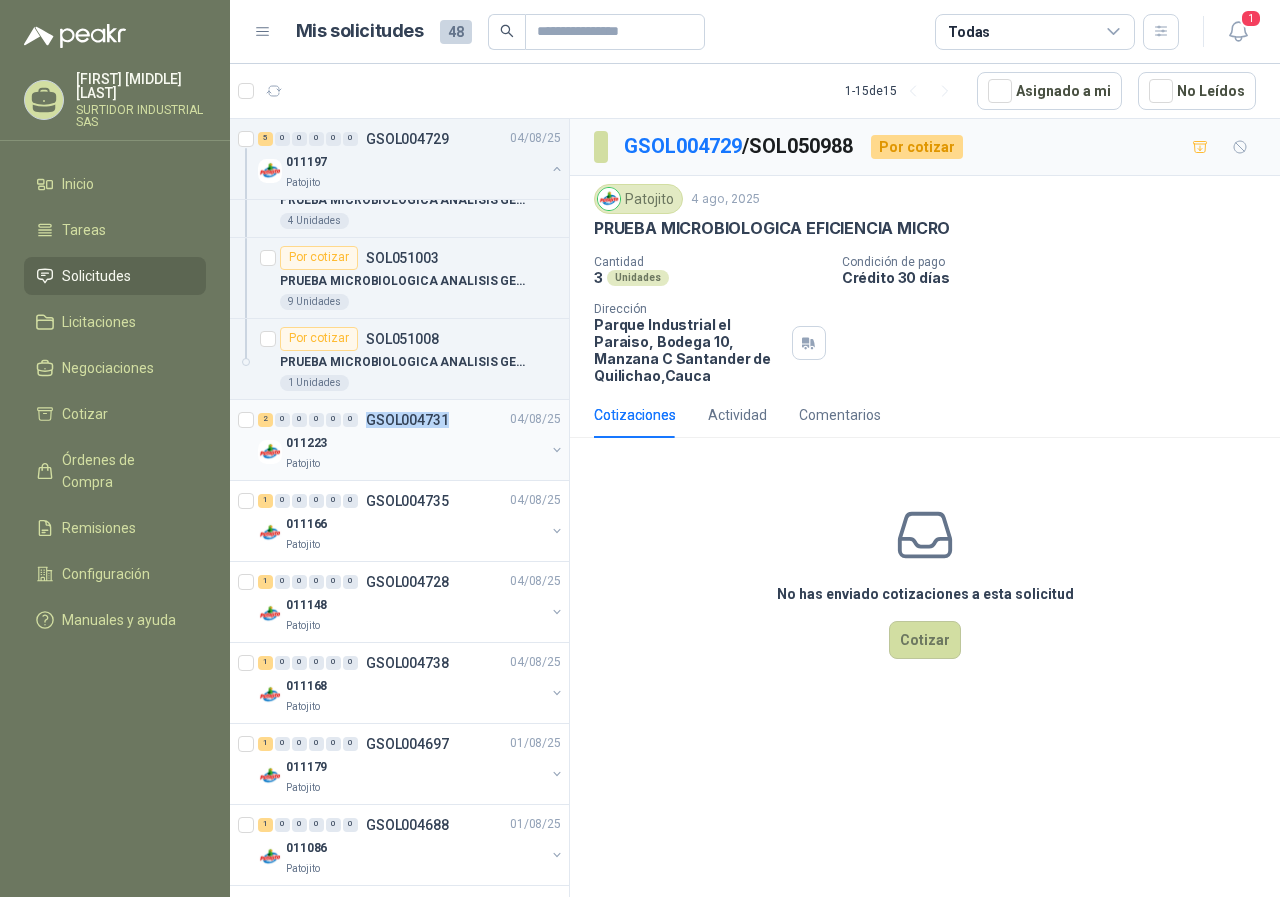 click on "GSOL004731" at bounding box center (407, 420) 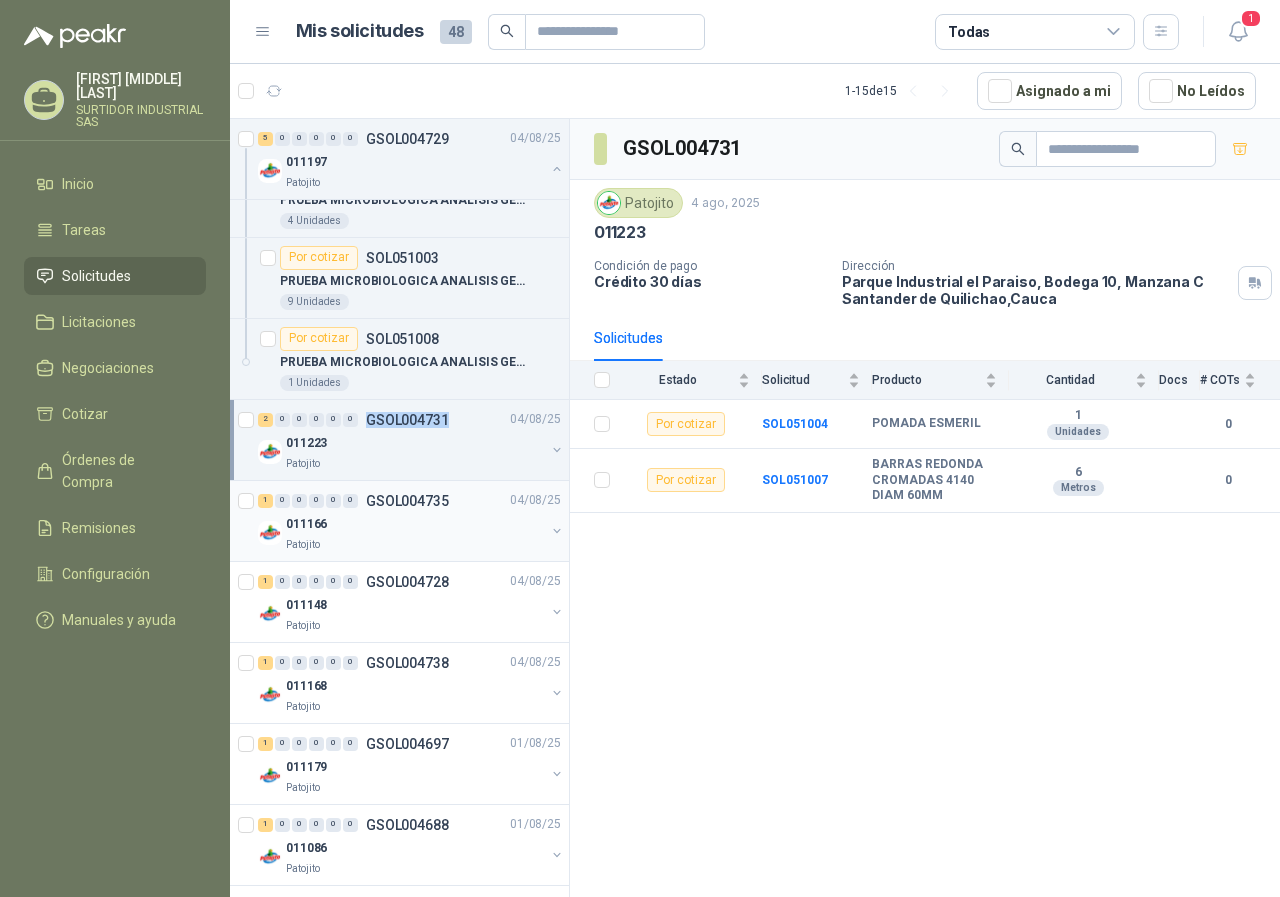 click on "1   0   0   0   0   0   GSOL004735 04/08/25" at bounding box center (411, 501) 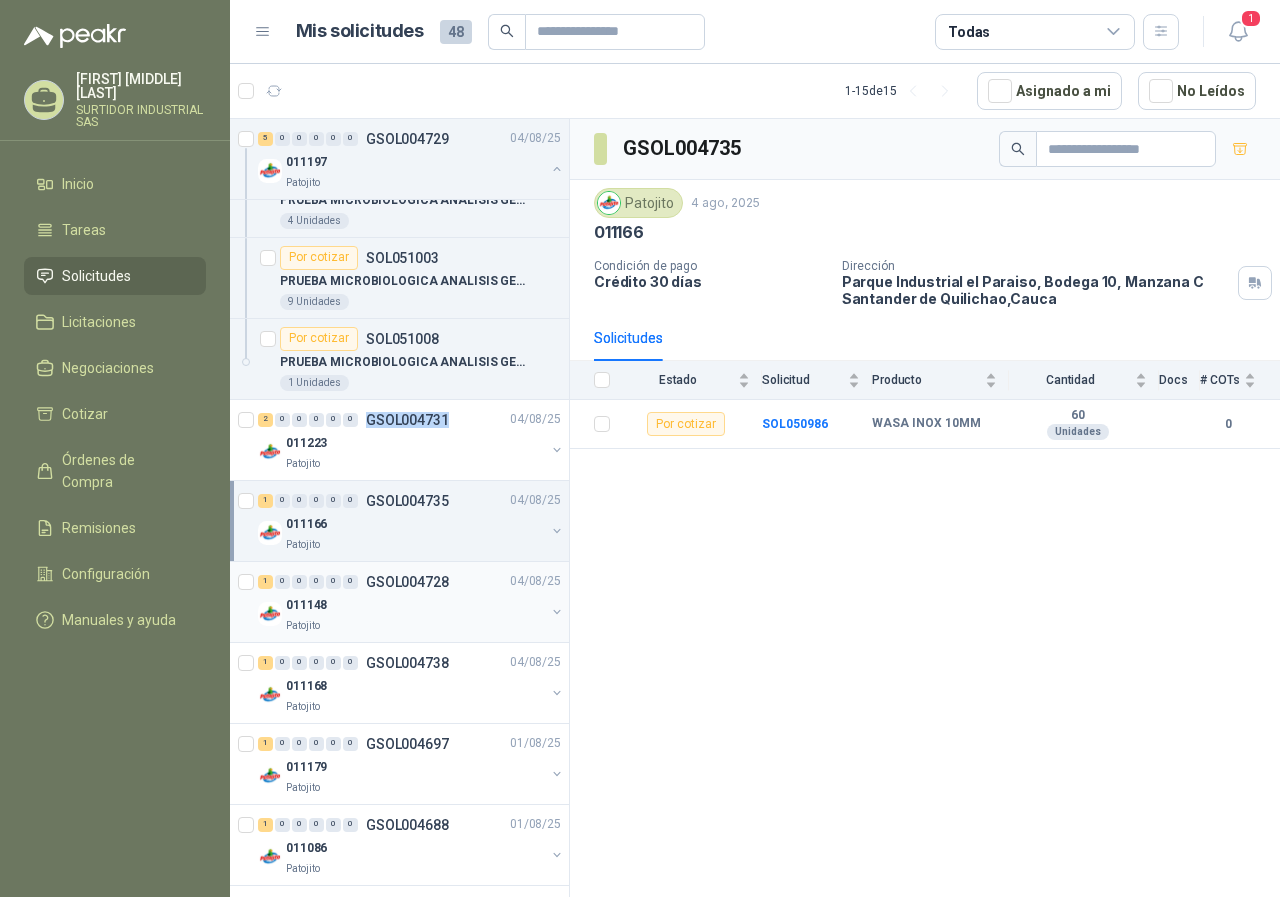 click on "011148" at bounding box center (415, 606) 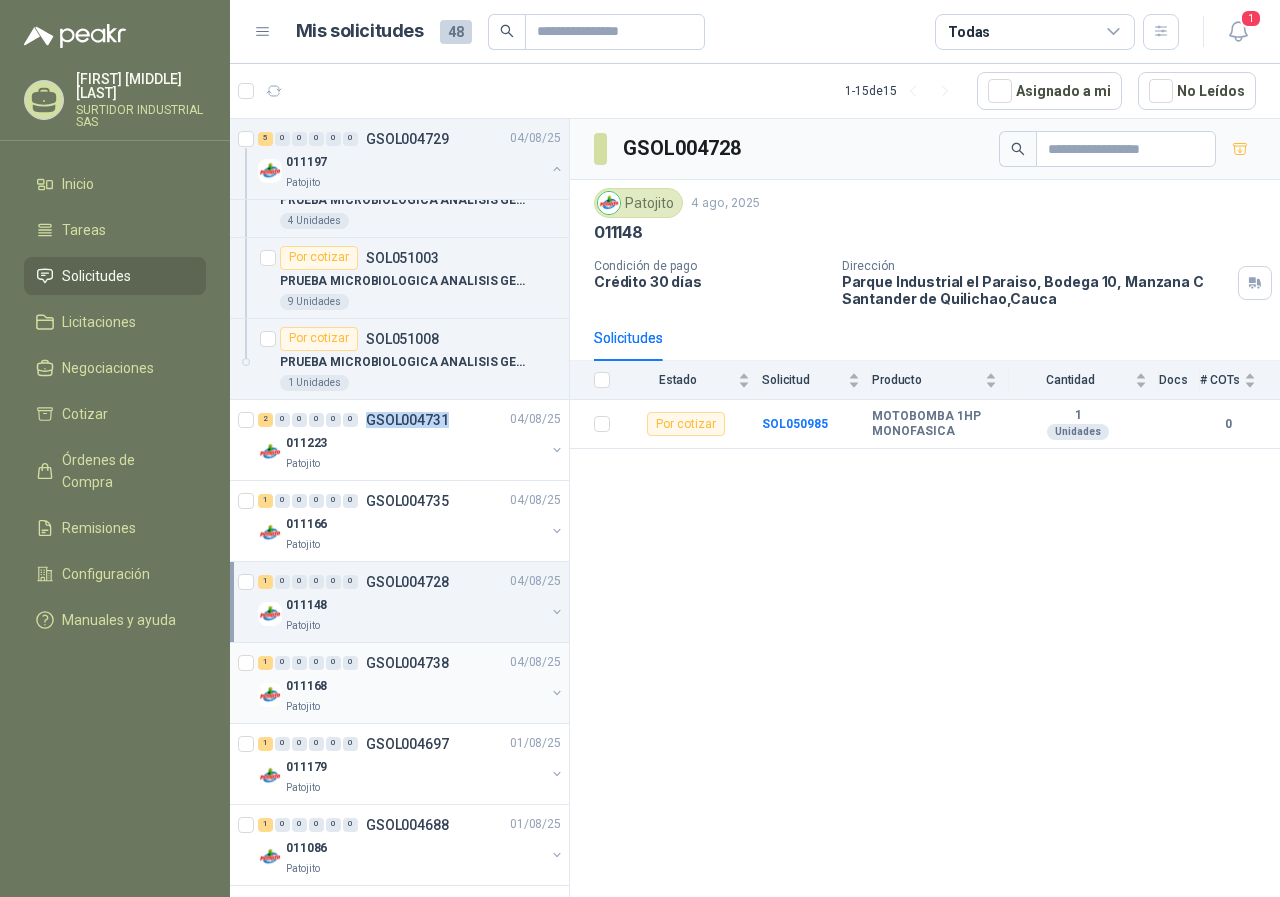 click on "[NUMBER] [NUMBER] [NUMBER] [NUMBER] [NUMBER] [NUMBER] GSOL004738 04/08/25" at bounding box center [411, 663] 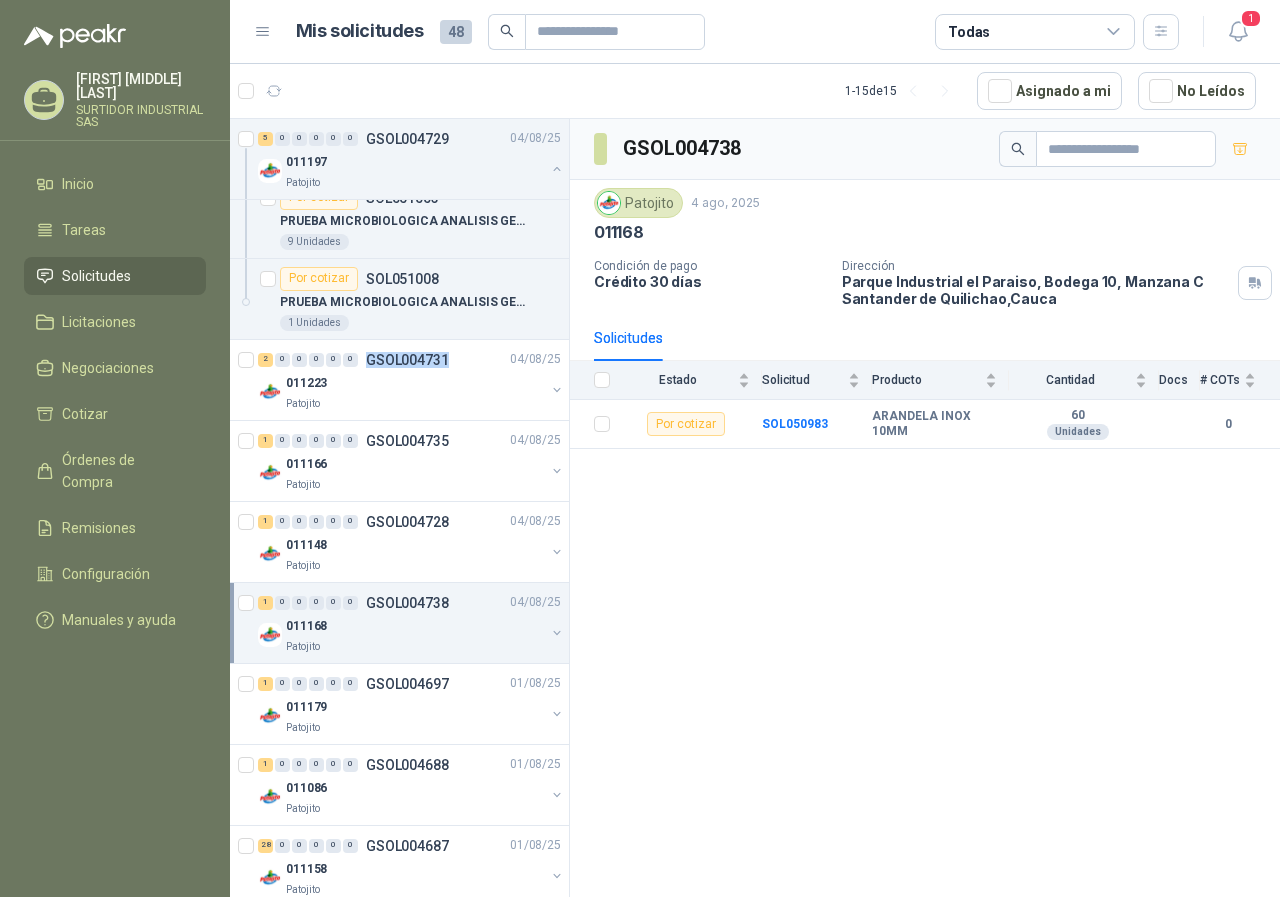 scroll, scrollTop: 1392, scrollLeft: 0, axis: vertical 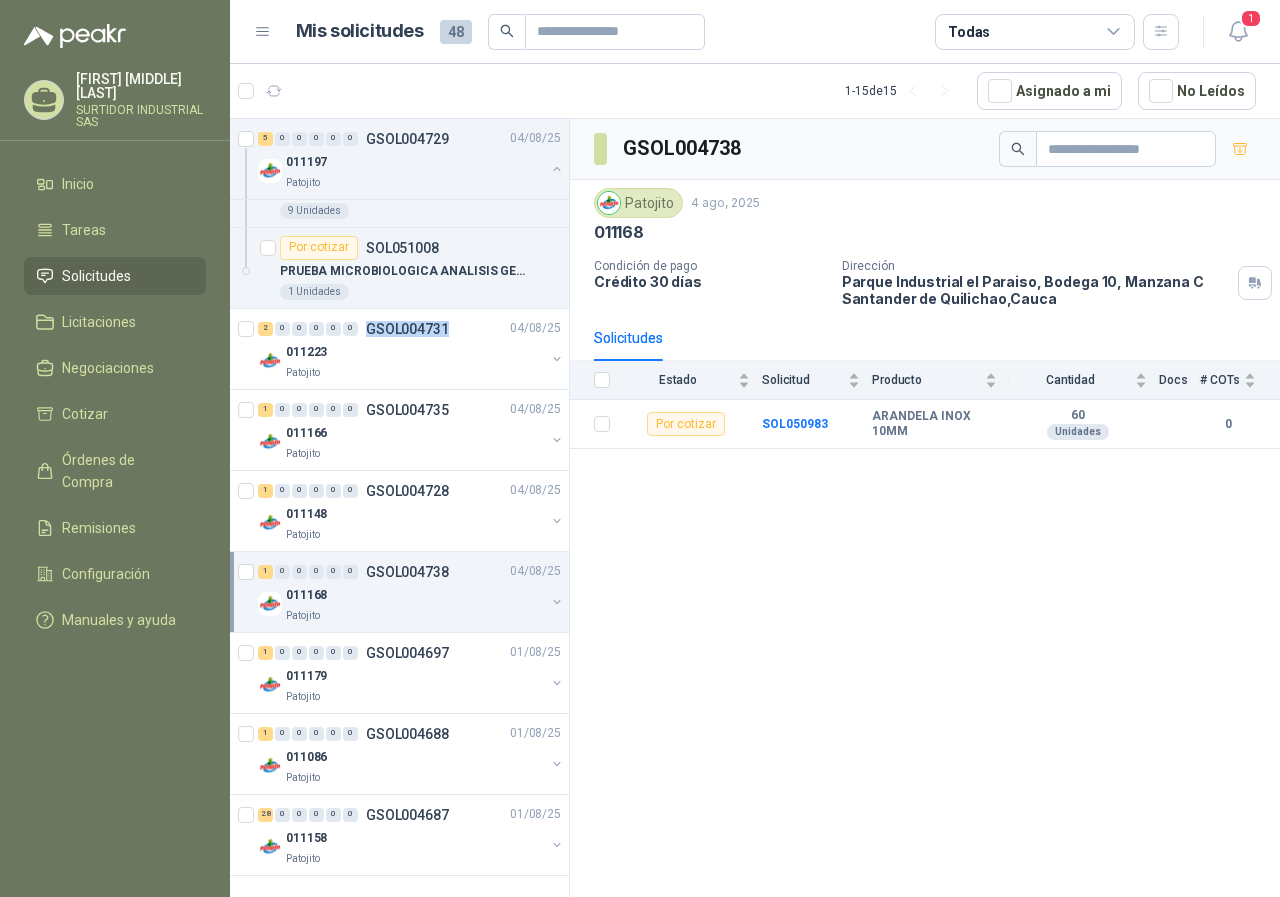 click on "GSOL004697" at bounding box center [407, 653] 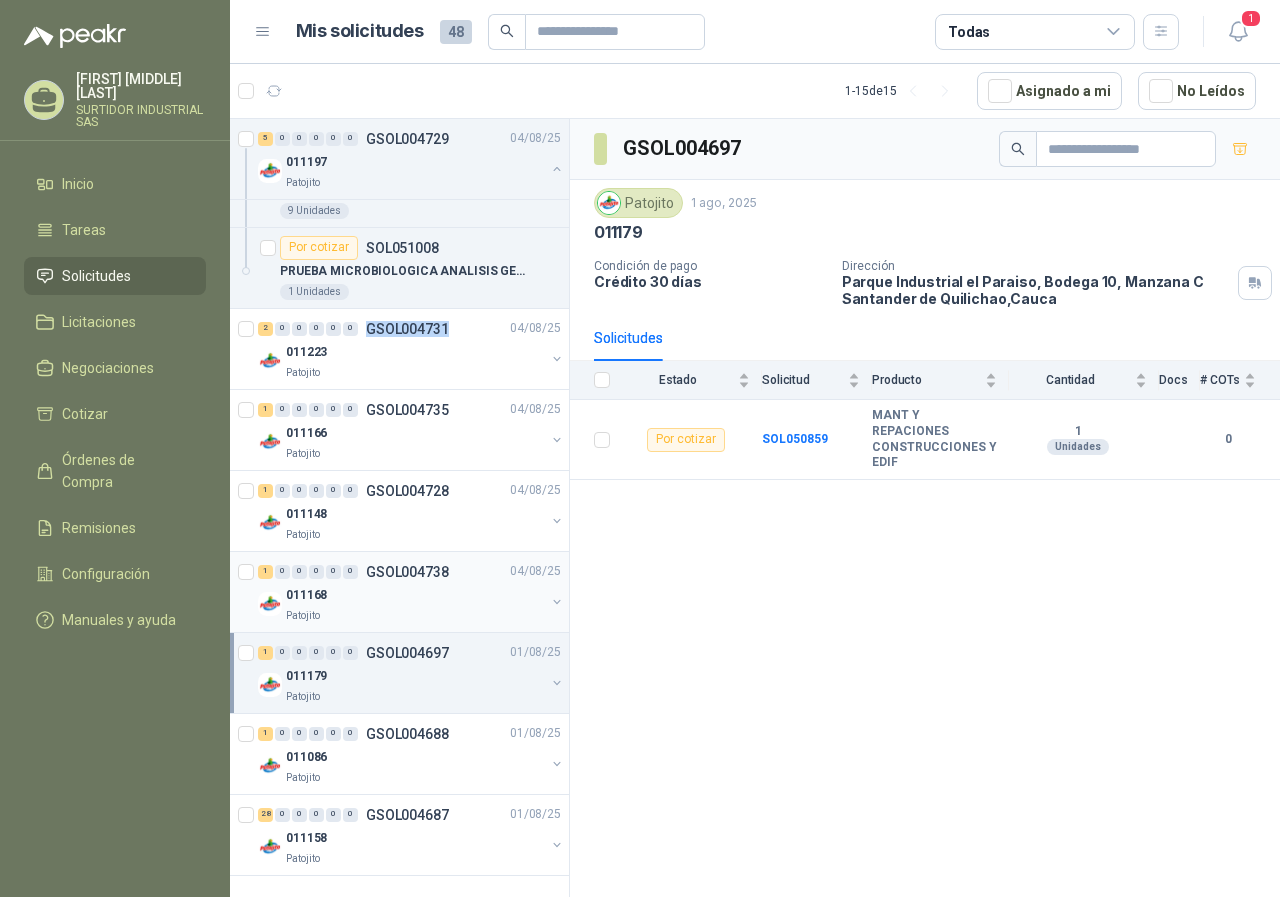 click on "GSOL004697" at bounding box center [407, 653] 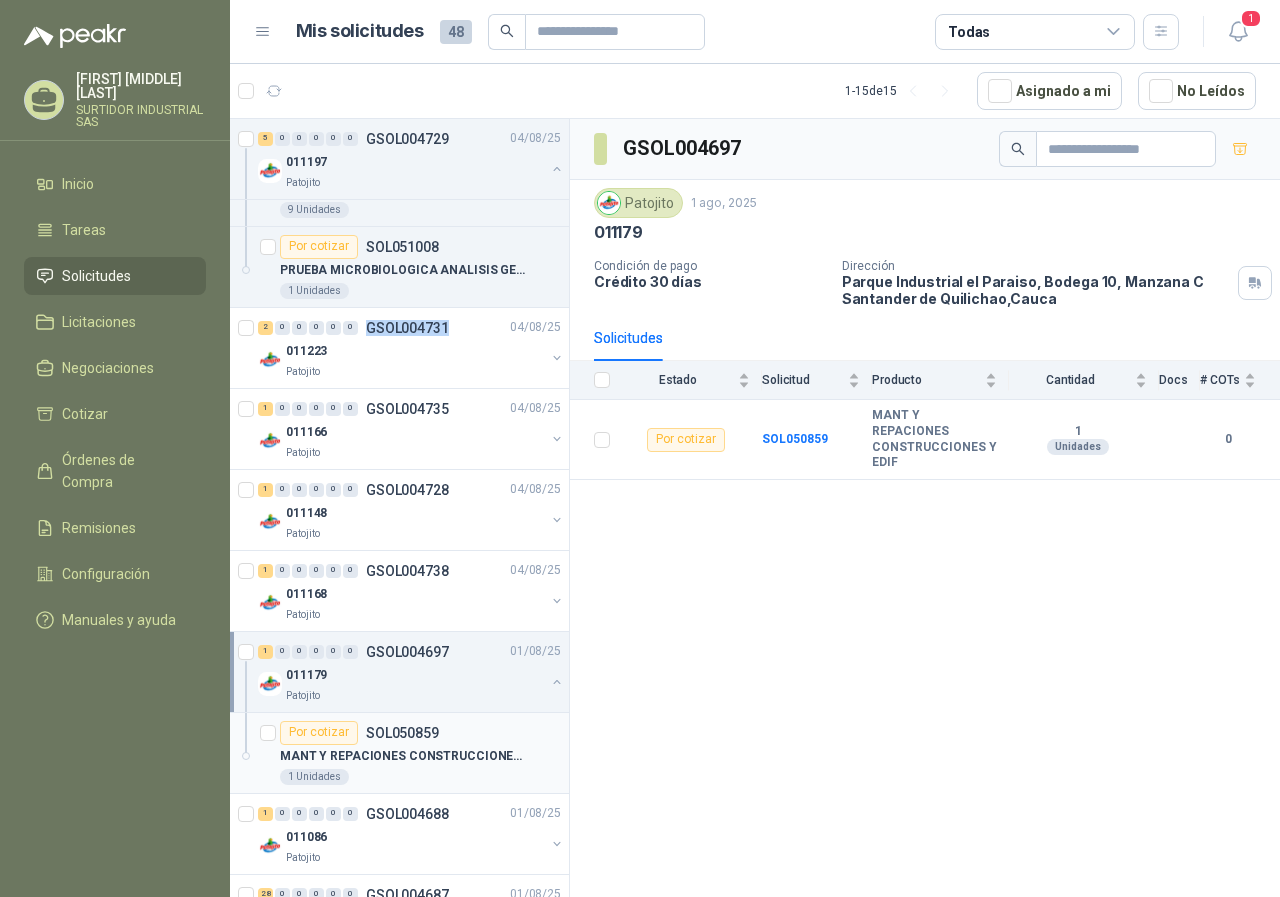 click on "SOL050859" at bounding box center (402, 733) 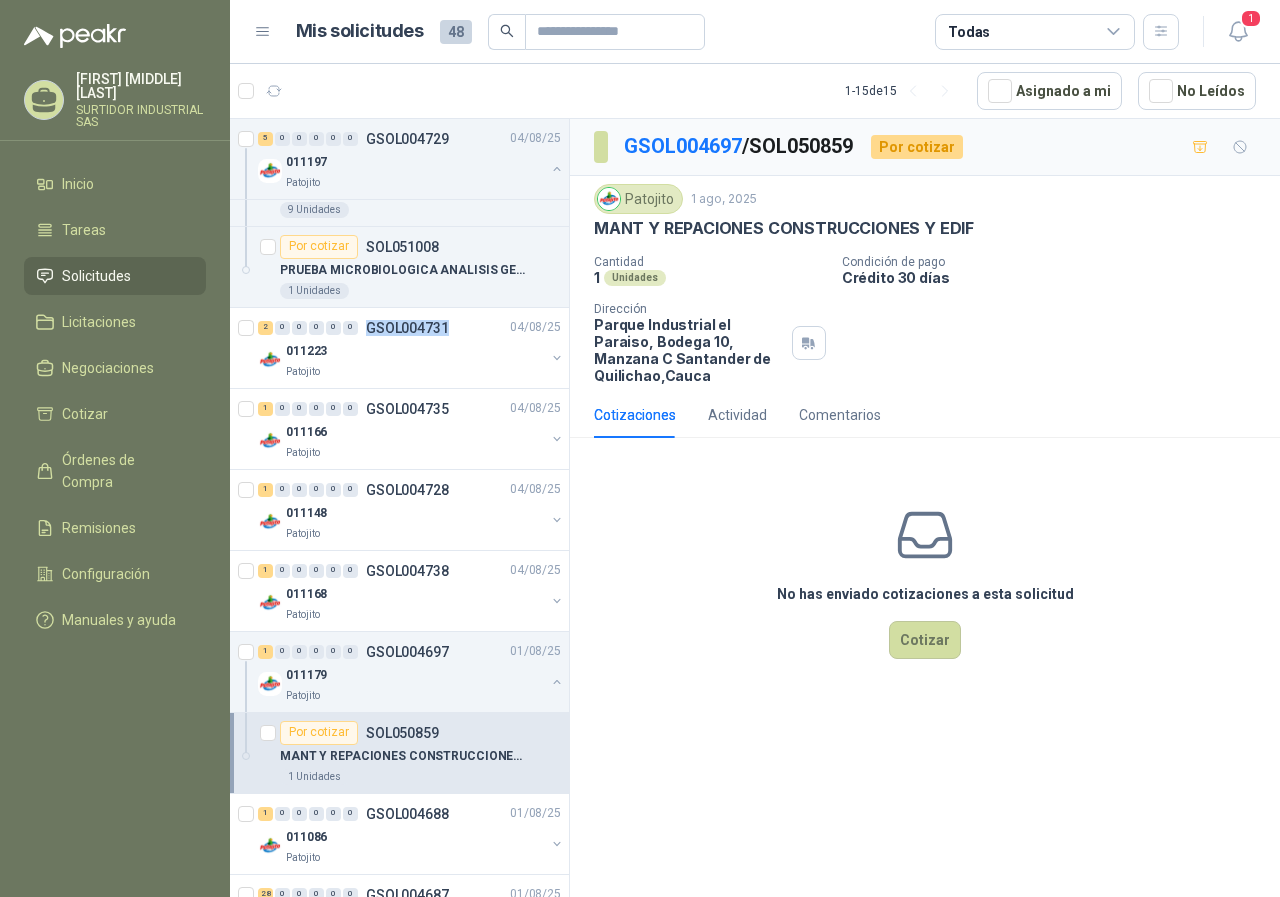 scroll, scrollTop: 1473, scrollLeft: 0, axis: vertical 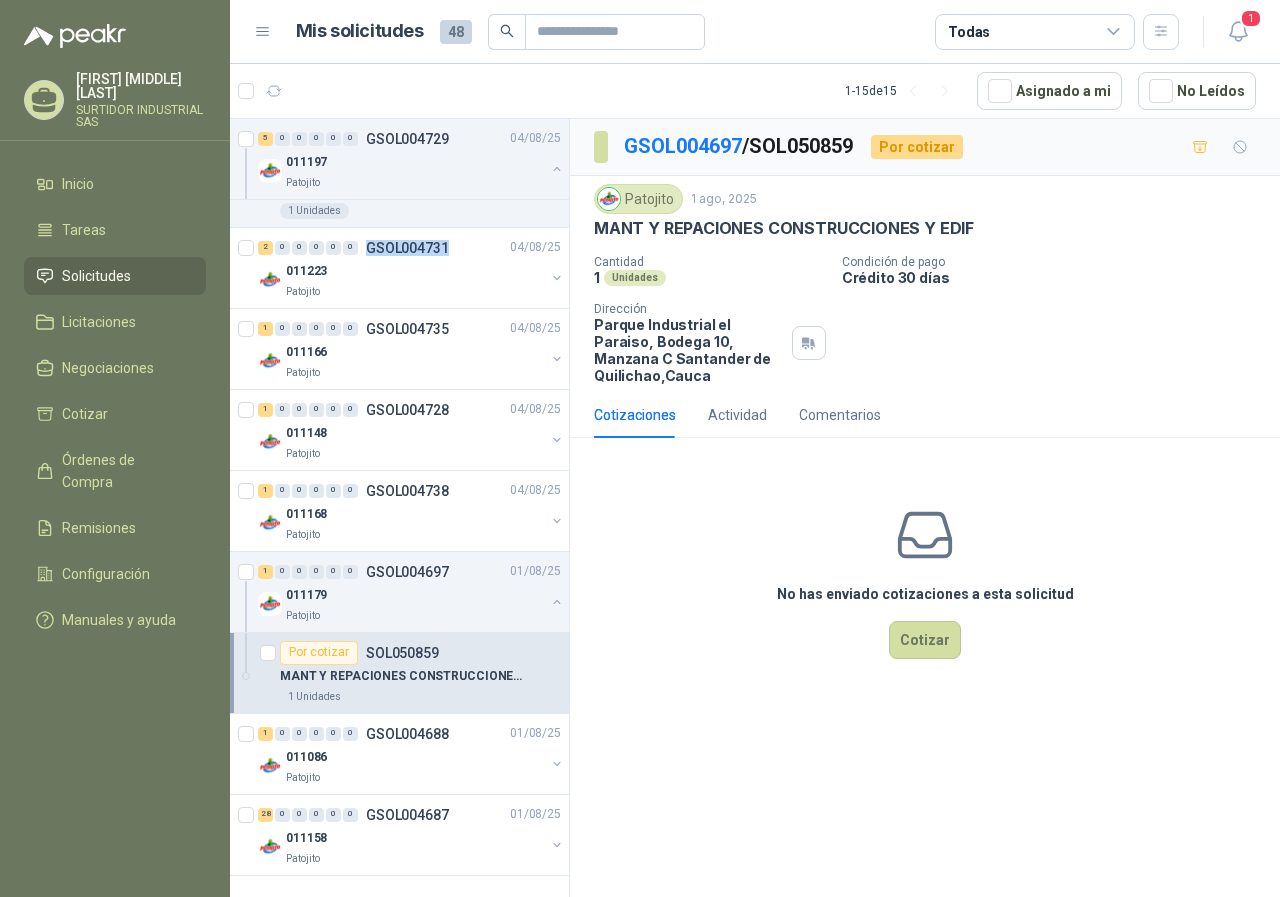 click on "GSOL004688" at bounding box center [407, 734] 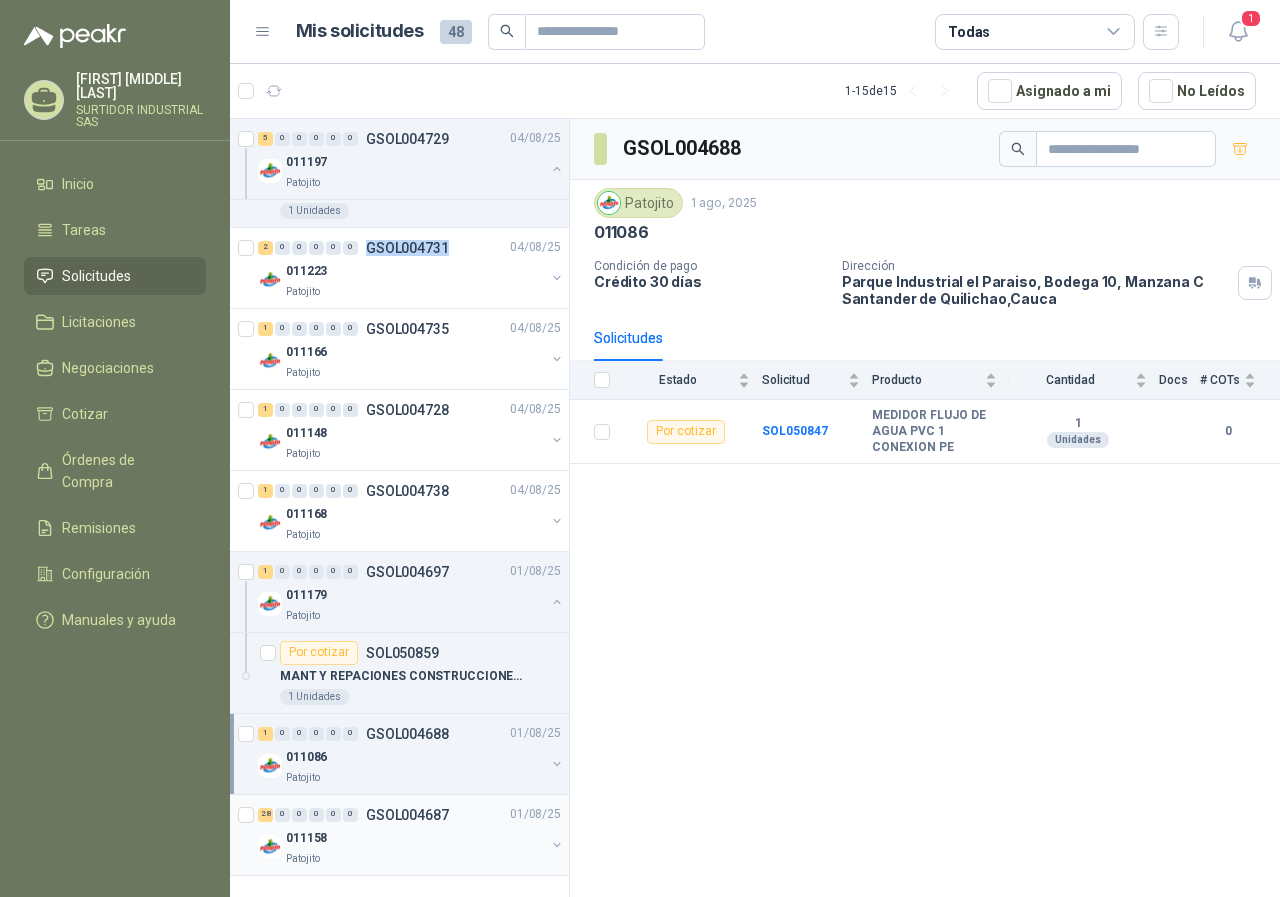 click on "28 0 0 0 0 0 GSOL004687 01/08/25" at bounding box center [411, 815] 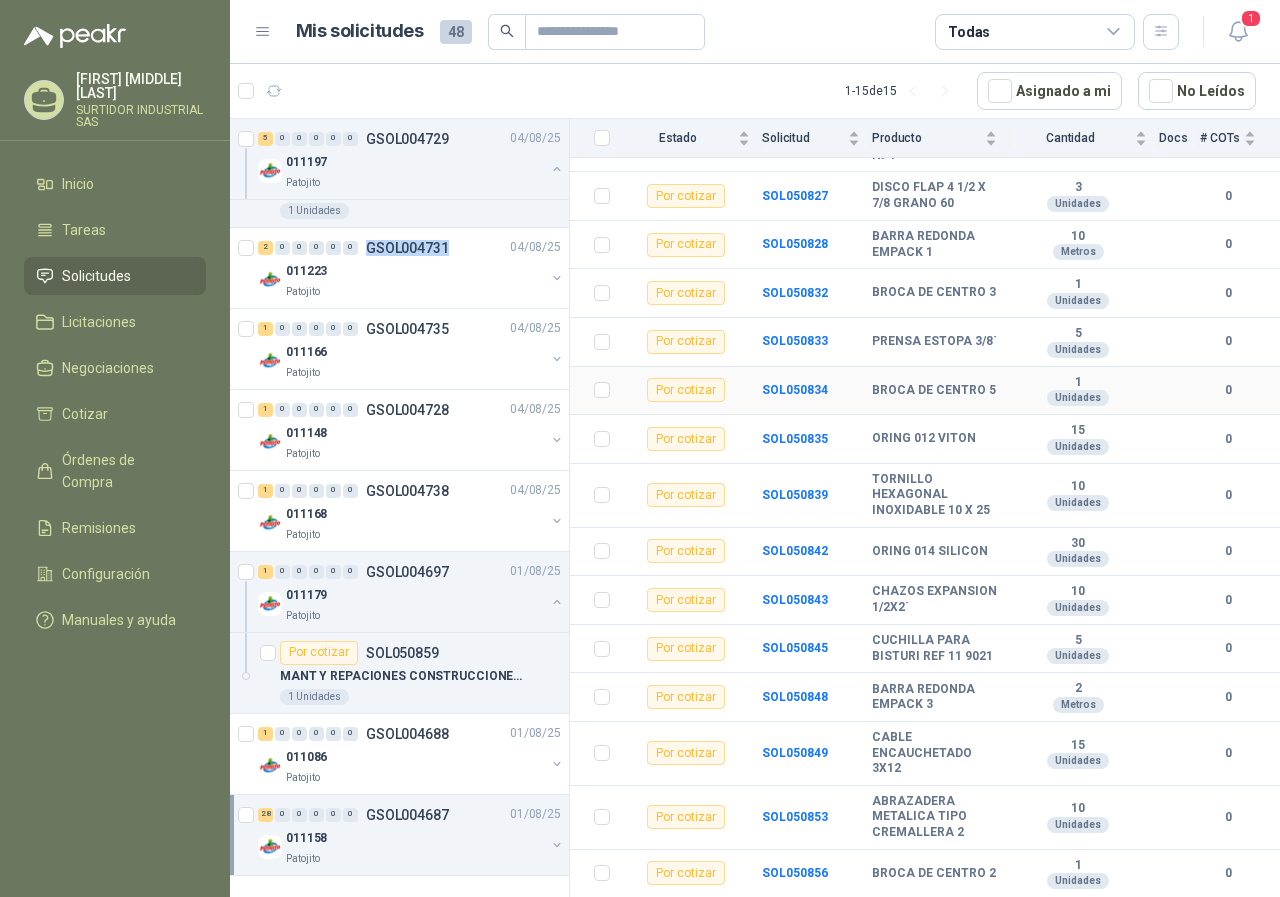 scroll, scrollTop: 400, scrollLeft: 0, axis: vertical 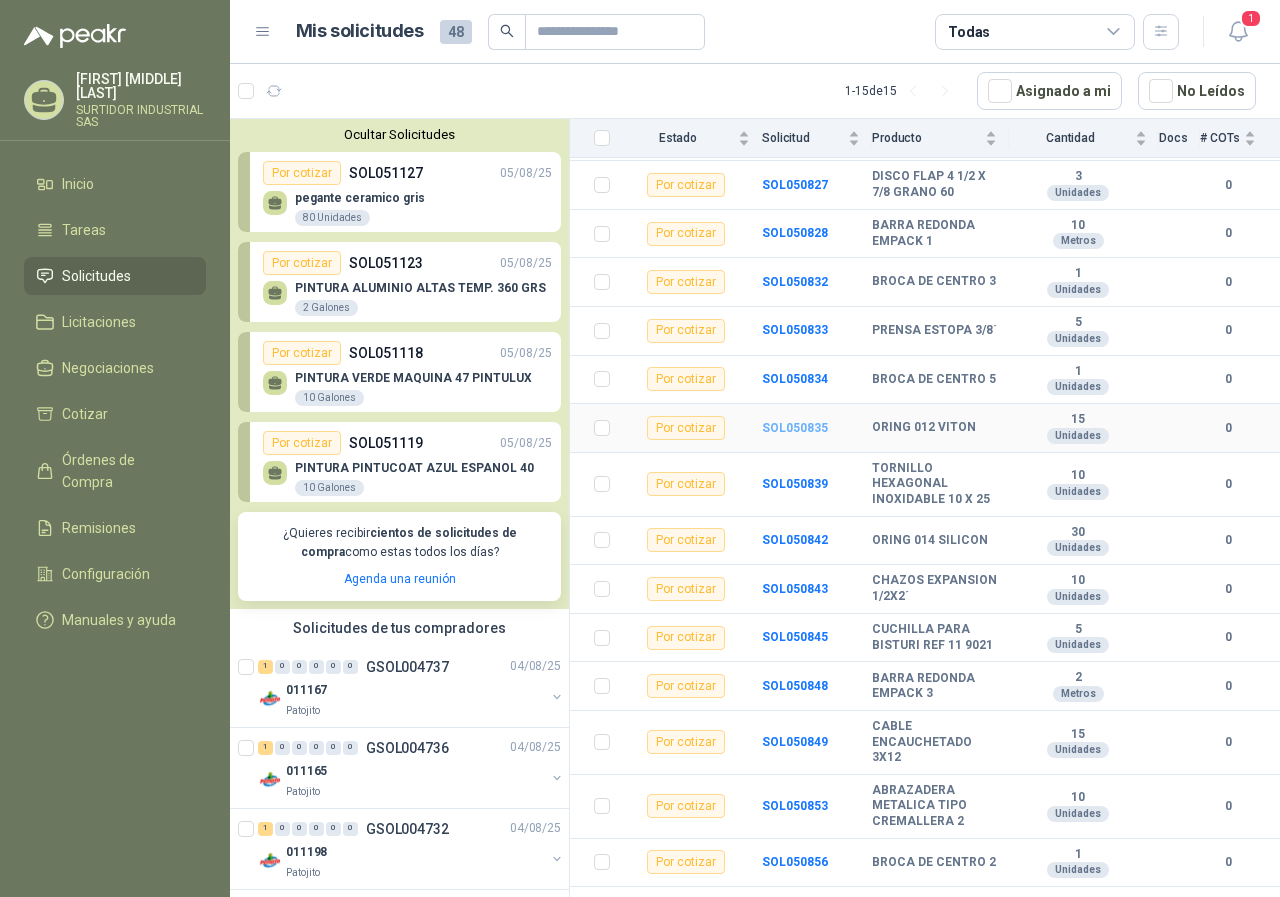 click on "SOL050835" at bounding box center [795, 428] 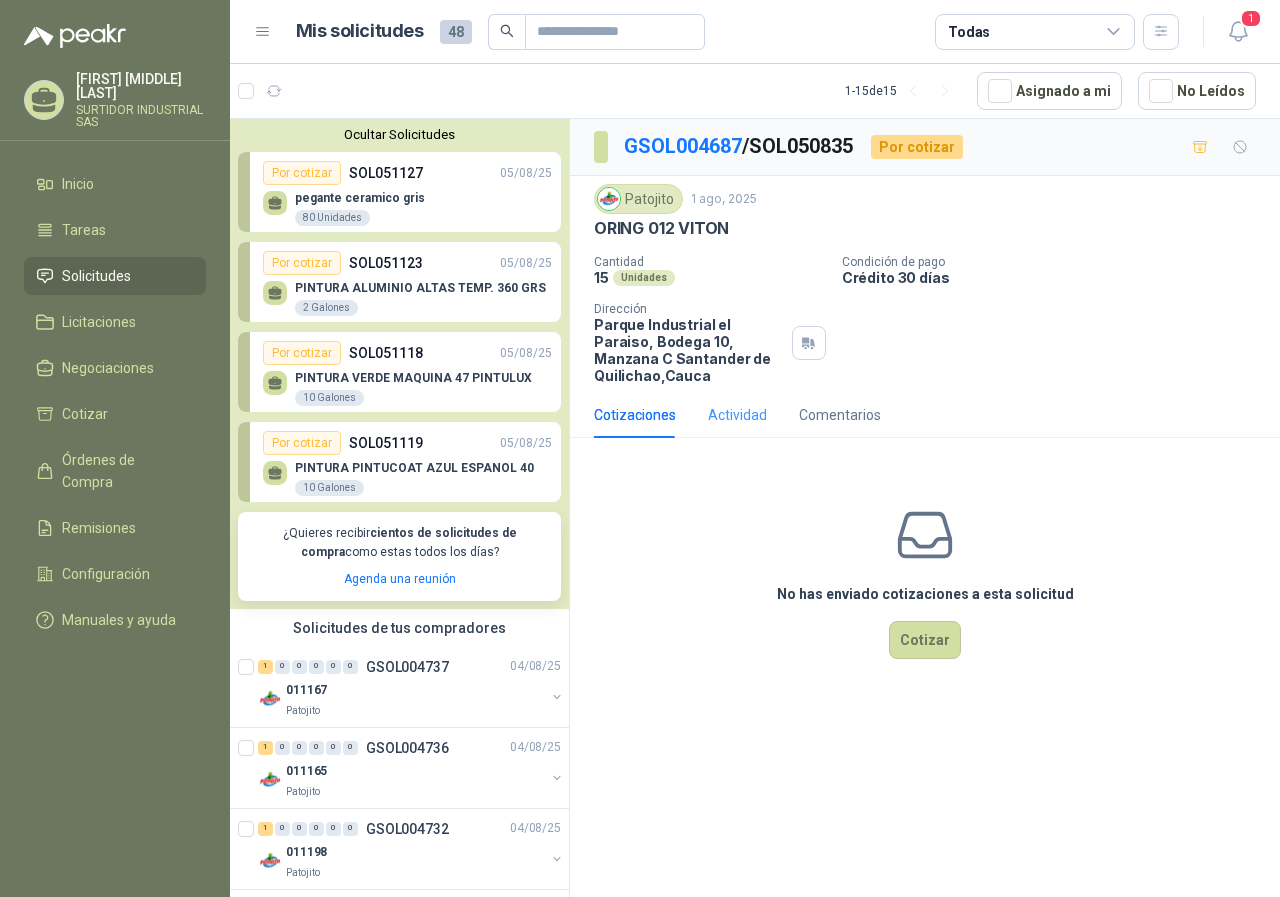 click on "Actividad" at bounding box center [737, 415] 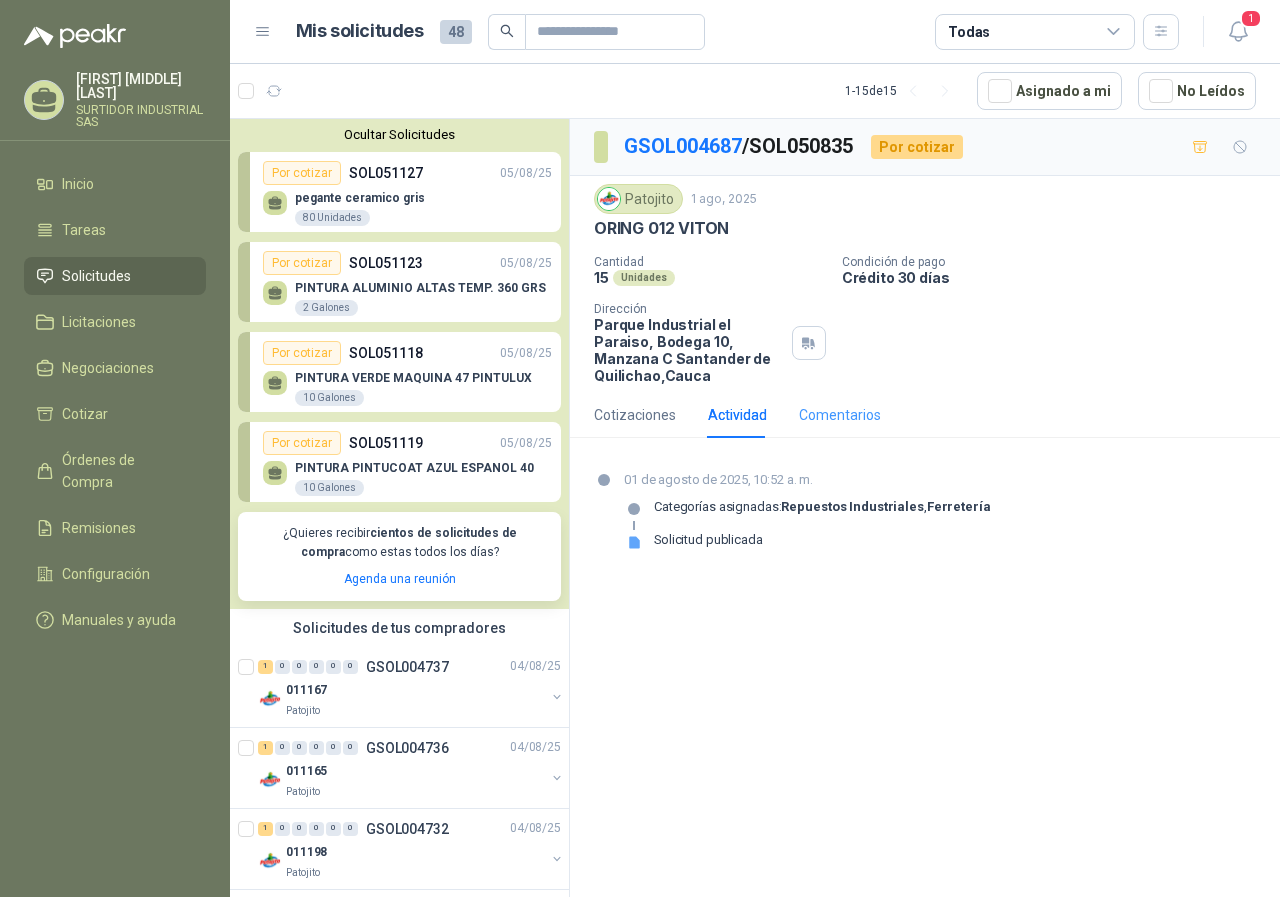 click on "Comentarios" at bounding box center (840, 415) 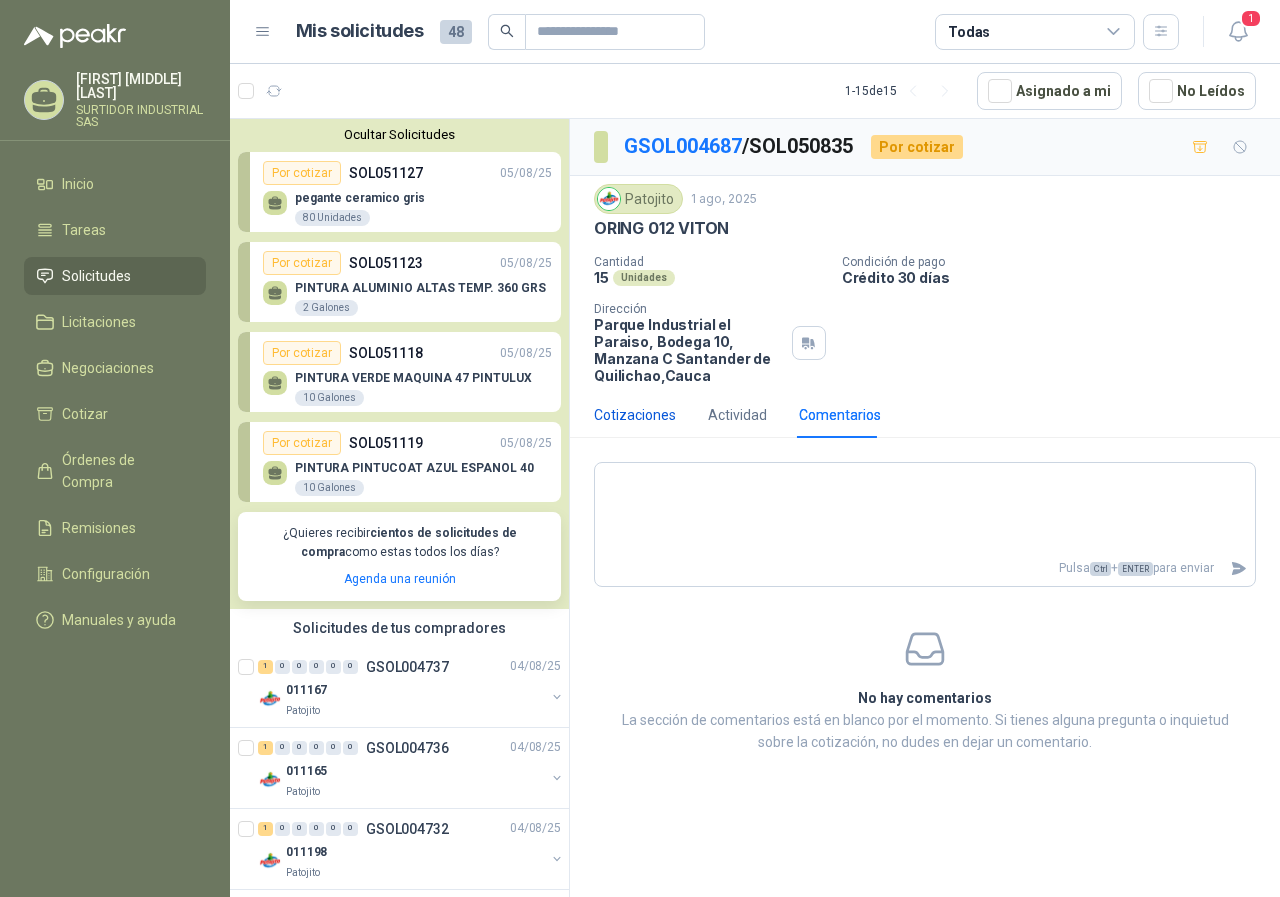 click on "Cotizaciones" at bounding box center (635, 415) 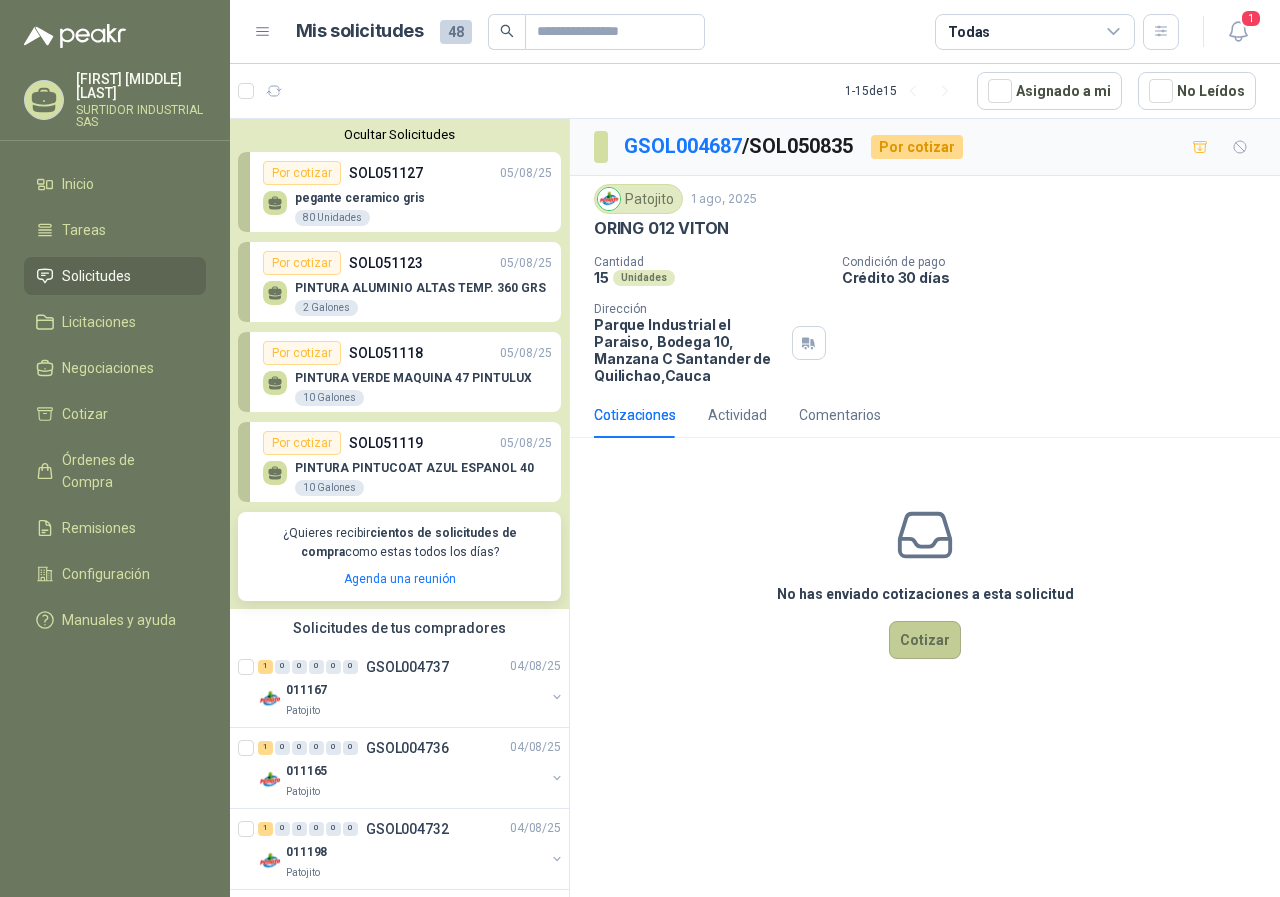 click on "Cotizar" at bounding box center (925, 640) 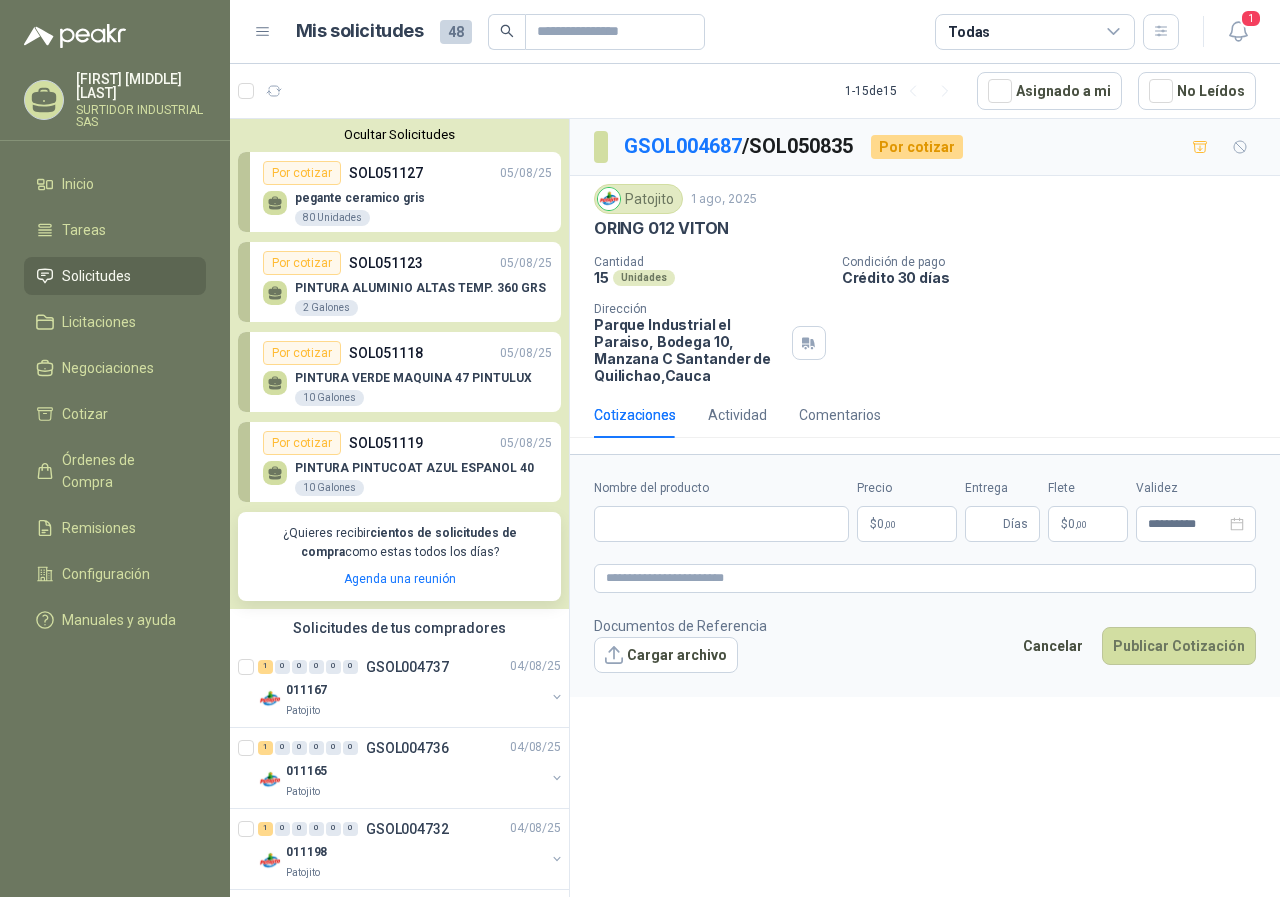 type 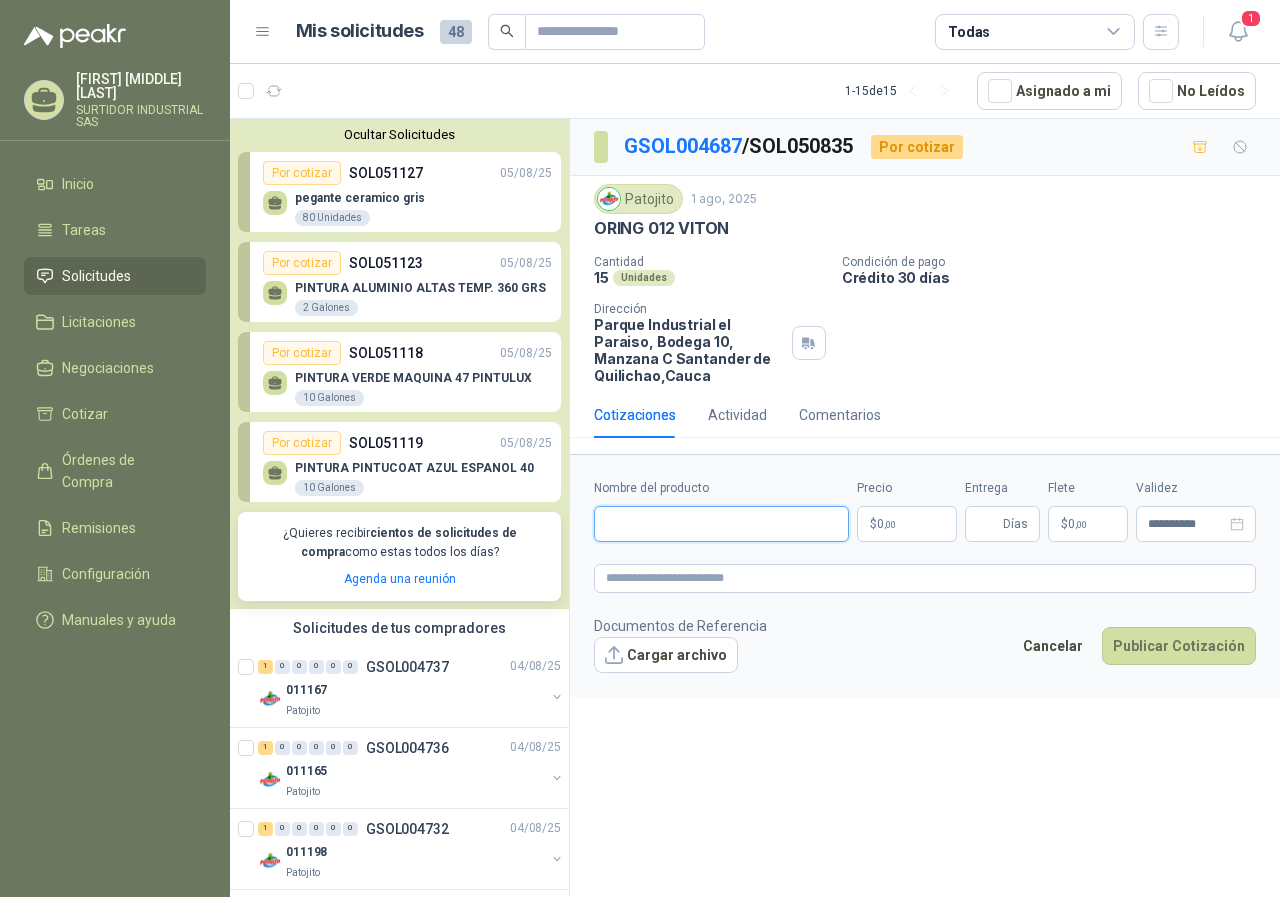 click on "Nombre del producto" at bounding box center (721, 524) 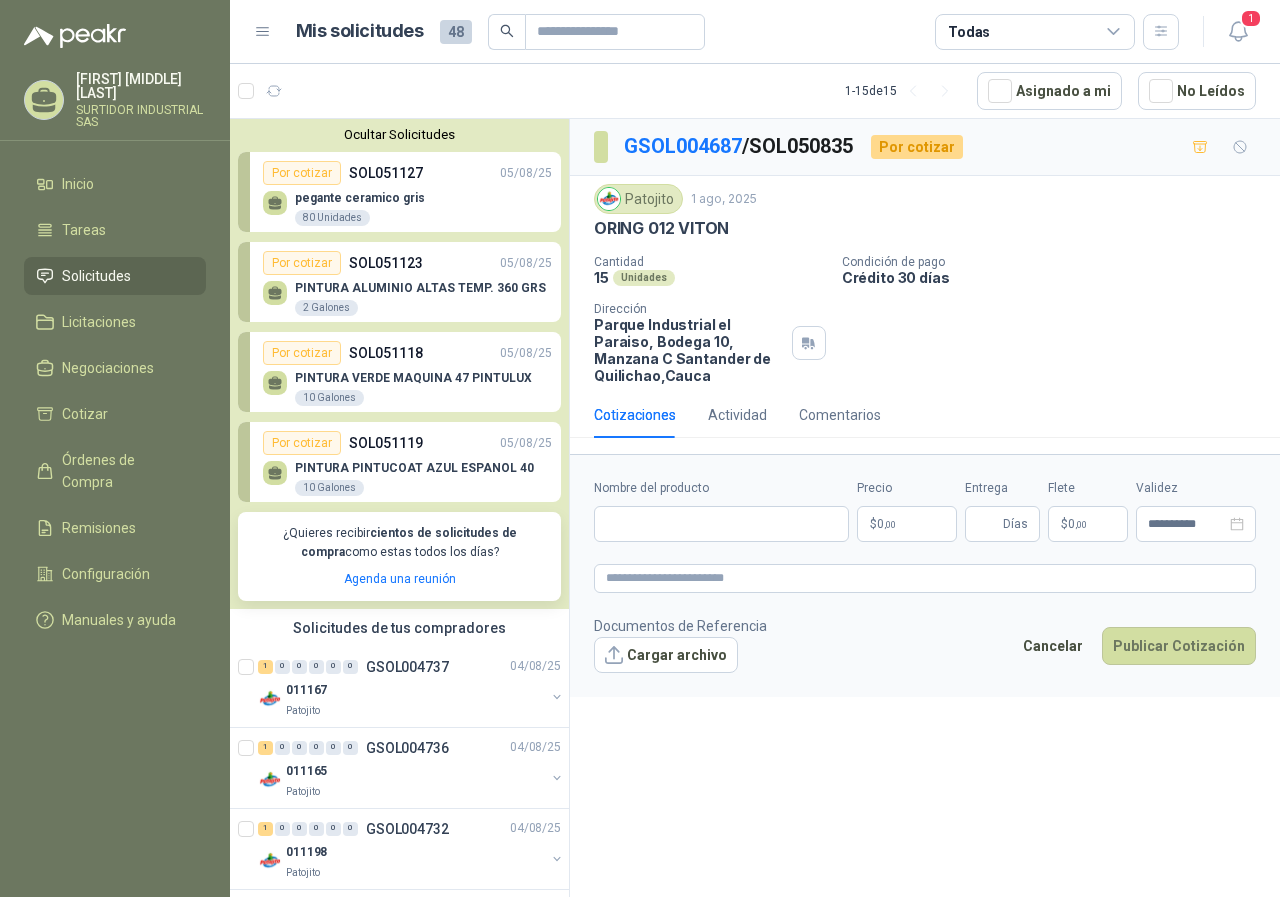 click on "PINTURA ALUMINIO ALTAS TEMP. 360 GRS 2 Galones" at bounding box center (420, 299) 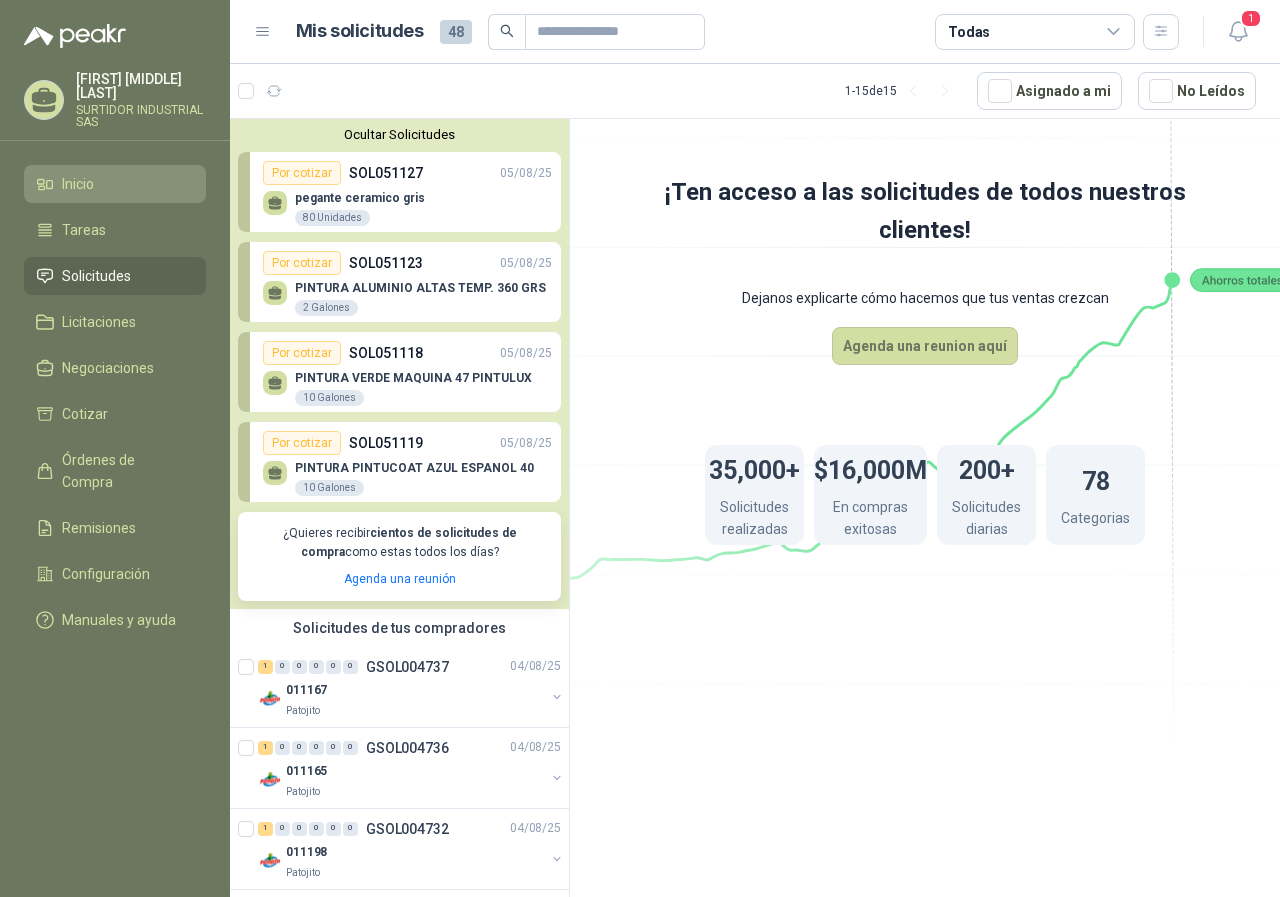 click on "Inicio" at bounding box center (115, 184) 